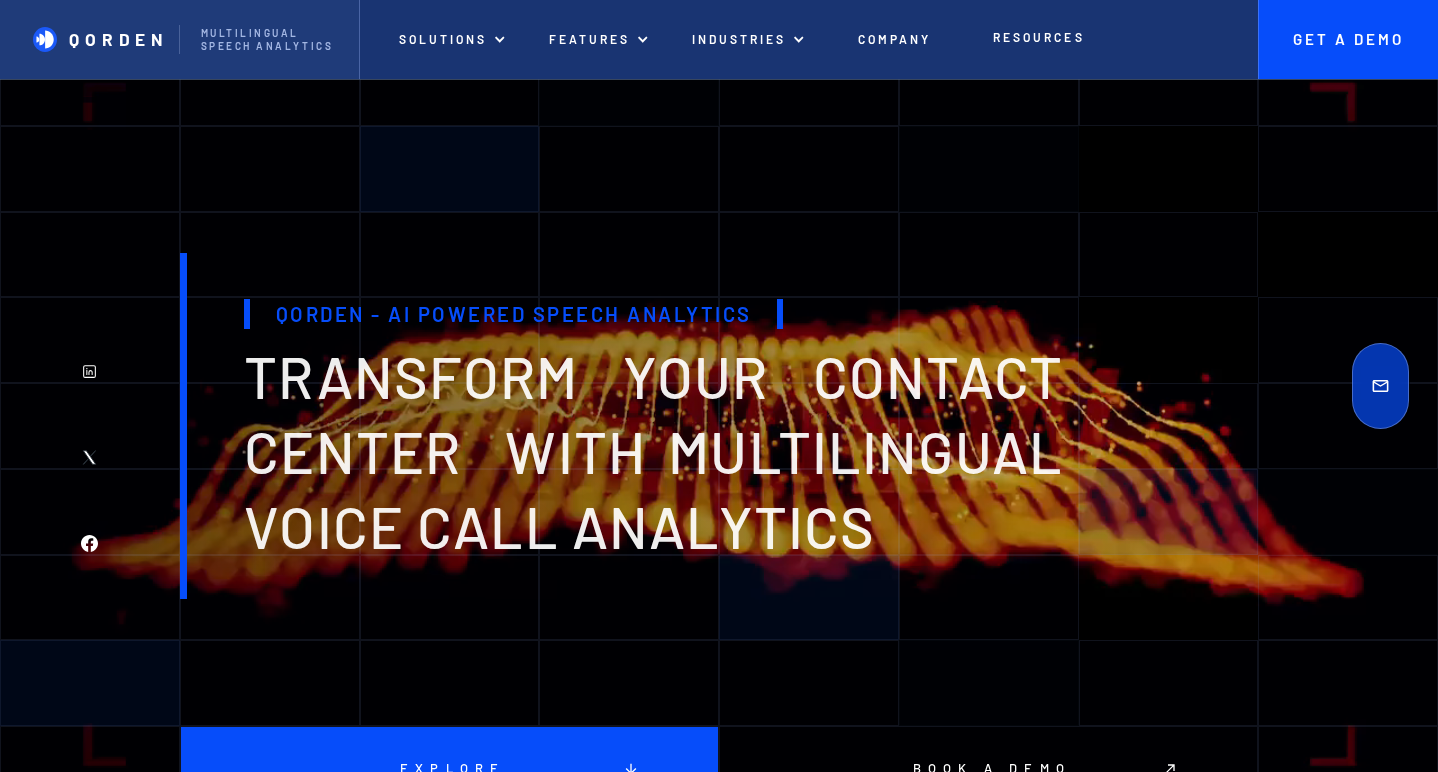 scroll, scrollTop: 0, scrollLeft: 0, axis: both 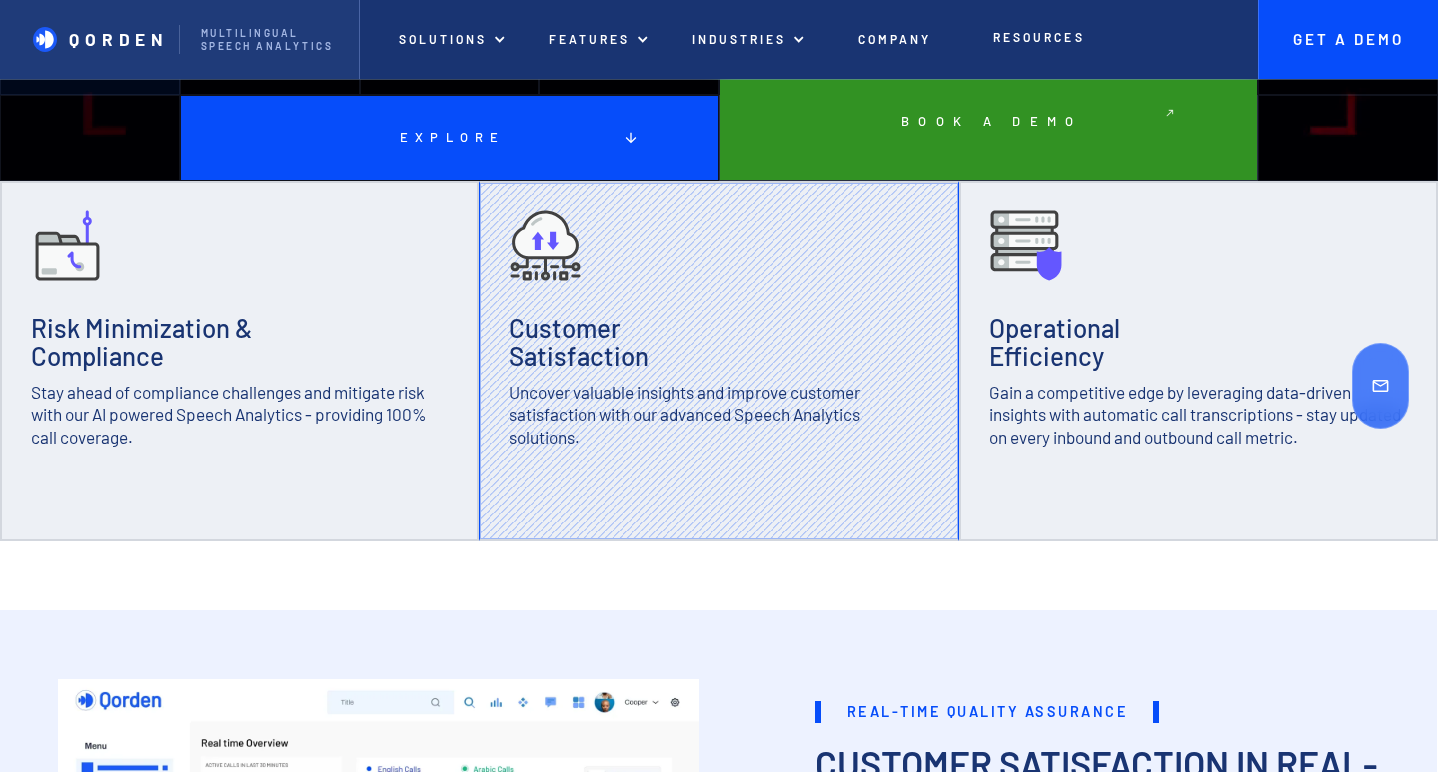 click at bounding box center [988, 121] 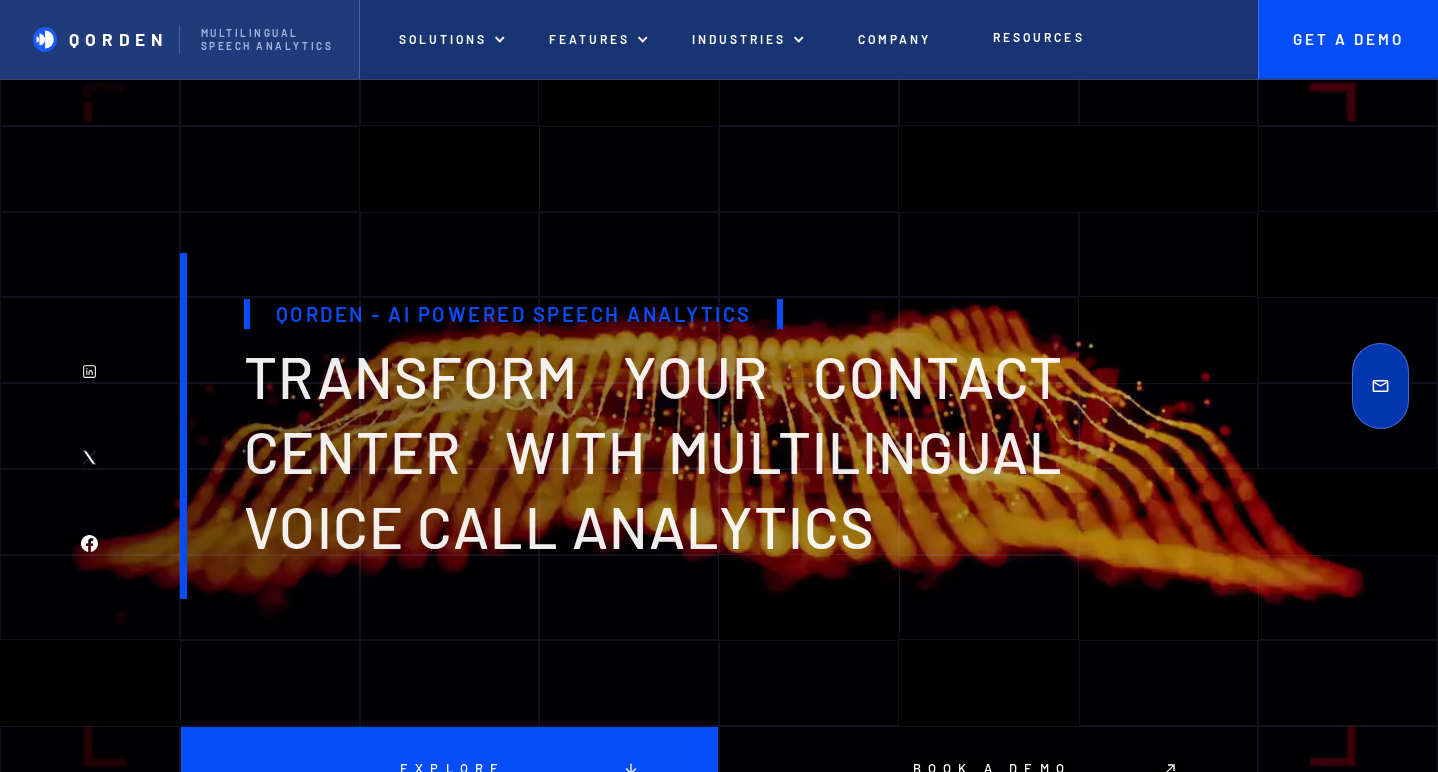 scroll, scrollTop: 631, scrollLeft: 0, axis: vertical 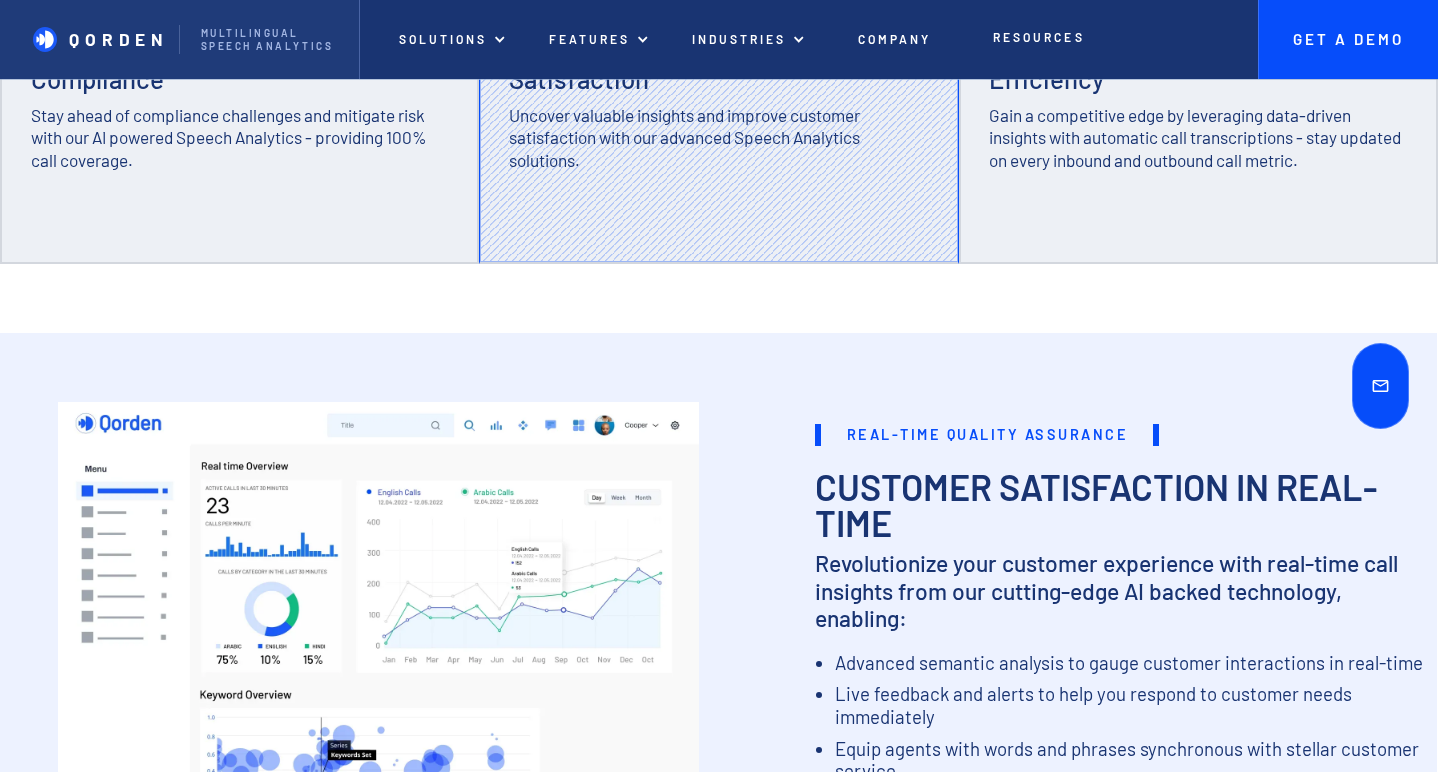 click at bounding box center [1381, 386] 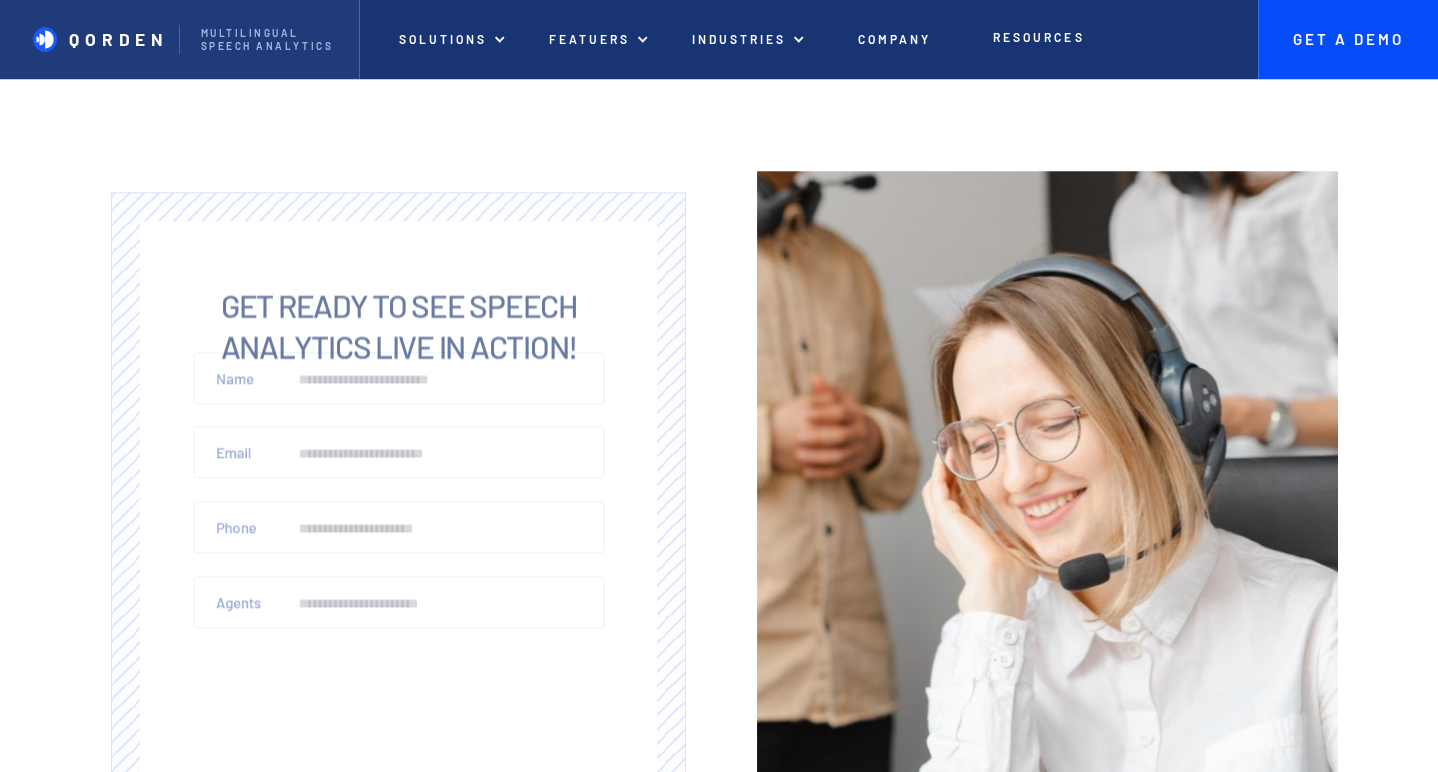 scroll, scrollTop: 0, scrollLeft: 0, axis: both 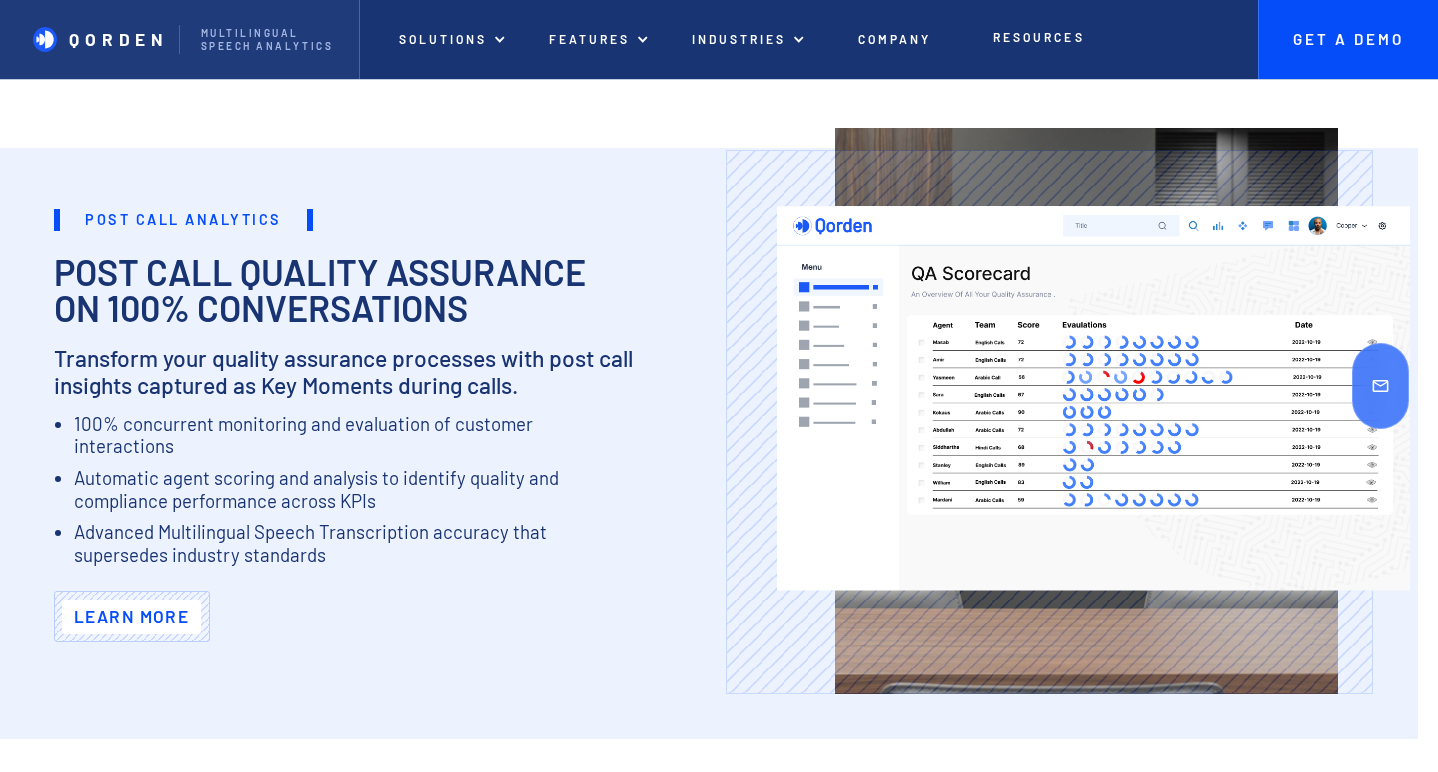 click on "Learn More" at bounding box center [131, 616] 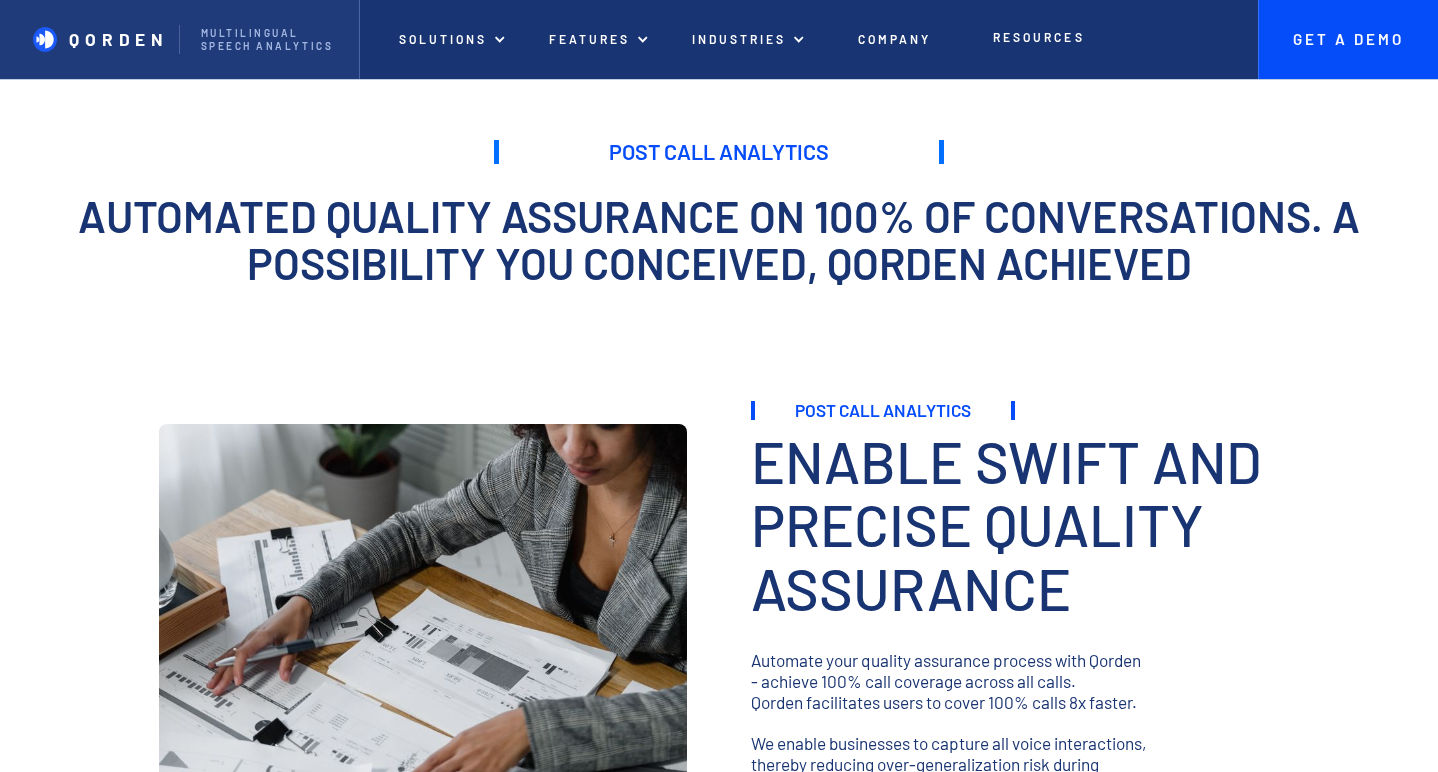 scroll, scrollTop: 0, scrollLeft: 0, axis: both 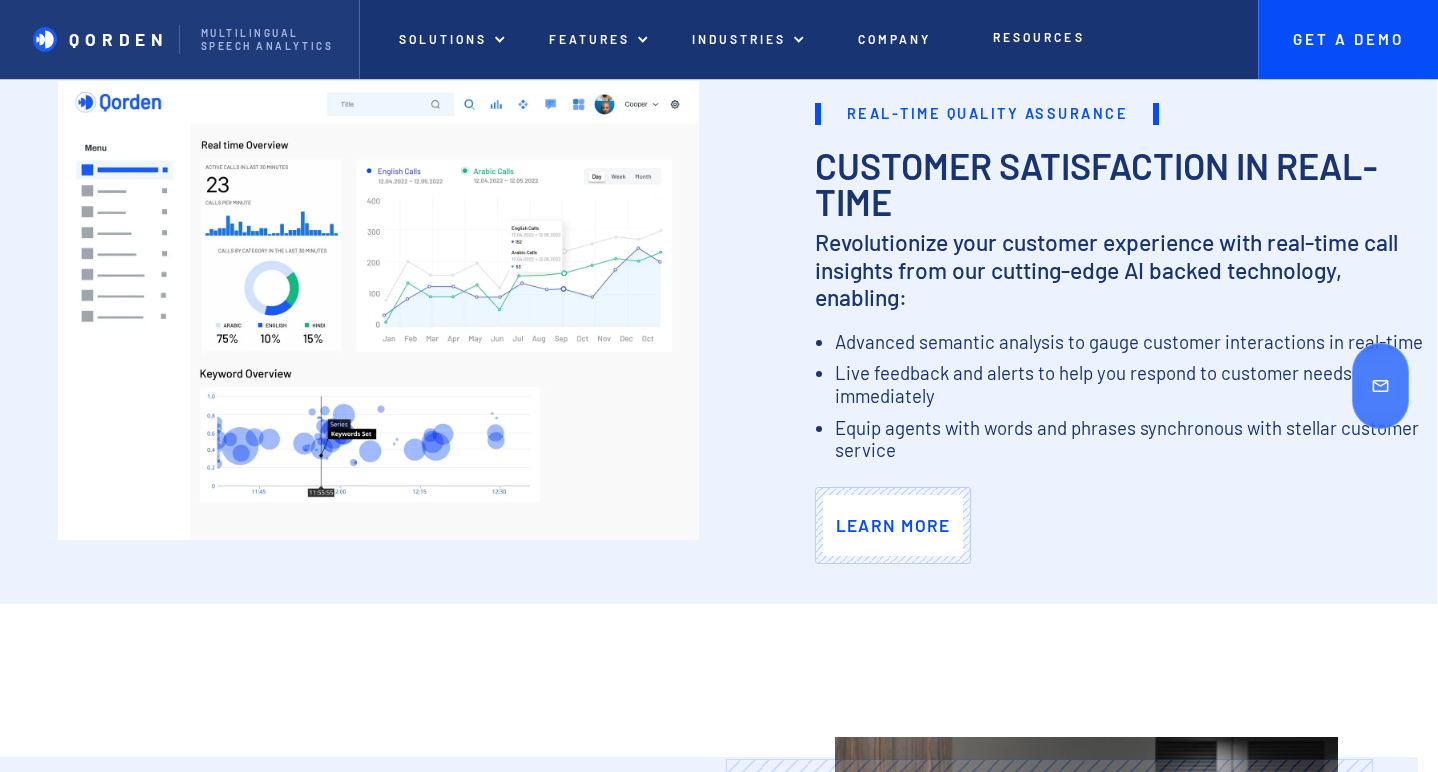 click on "Learn More" at bounding box center [893, 525] 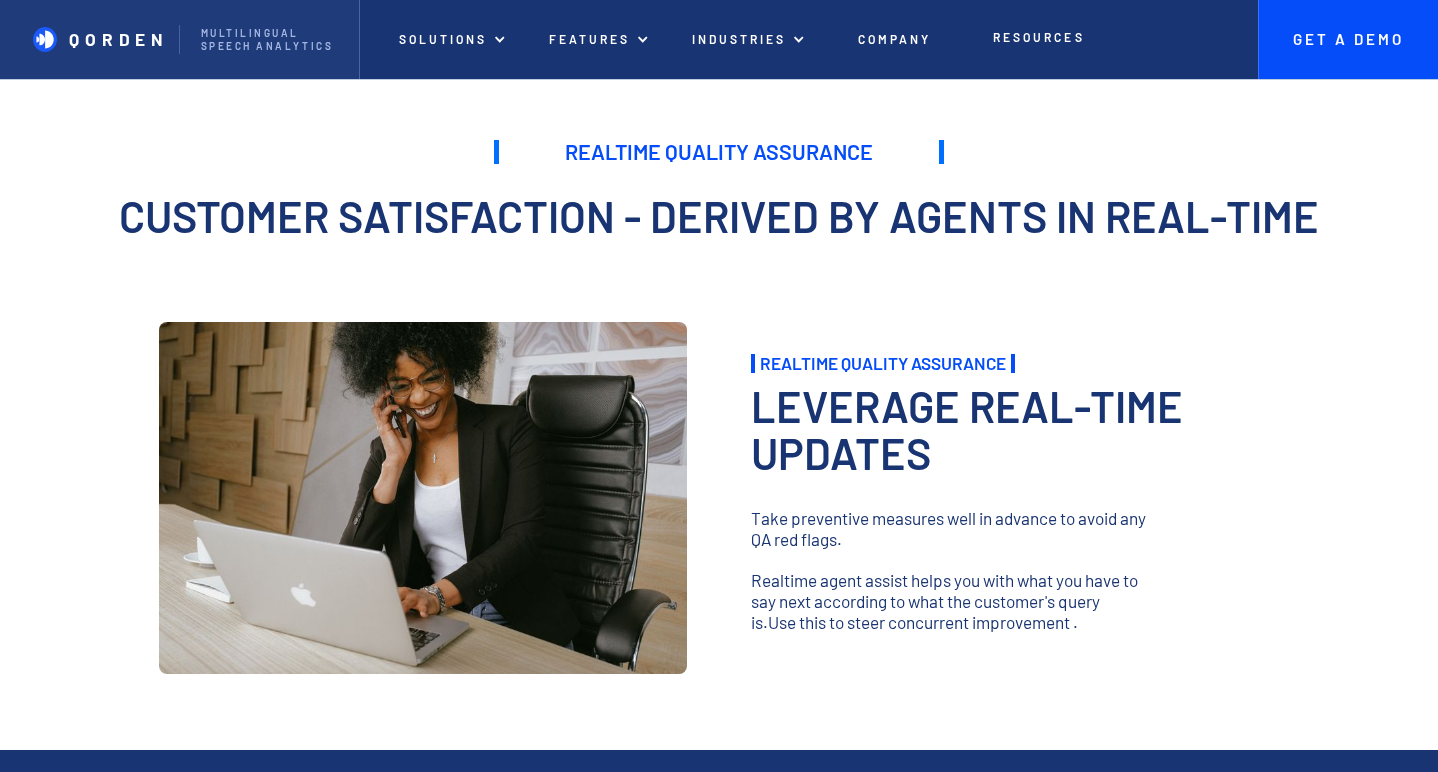 scroll, scrollTop: 0, scrollLeft: 0, axis: both 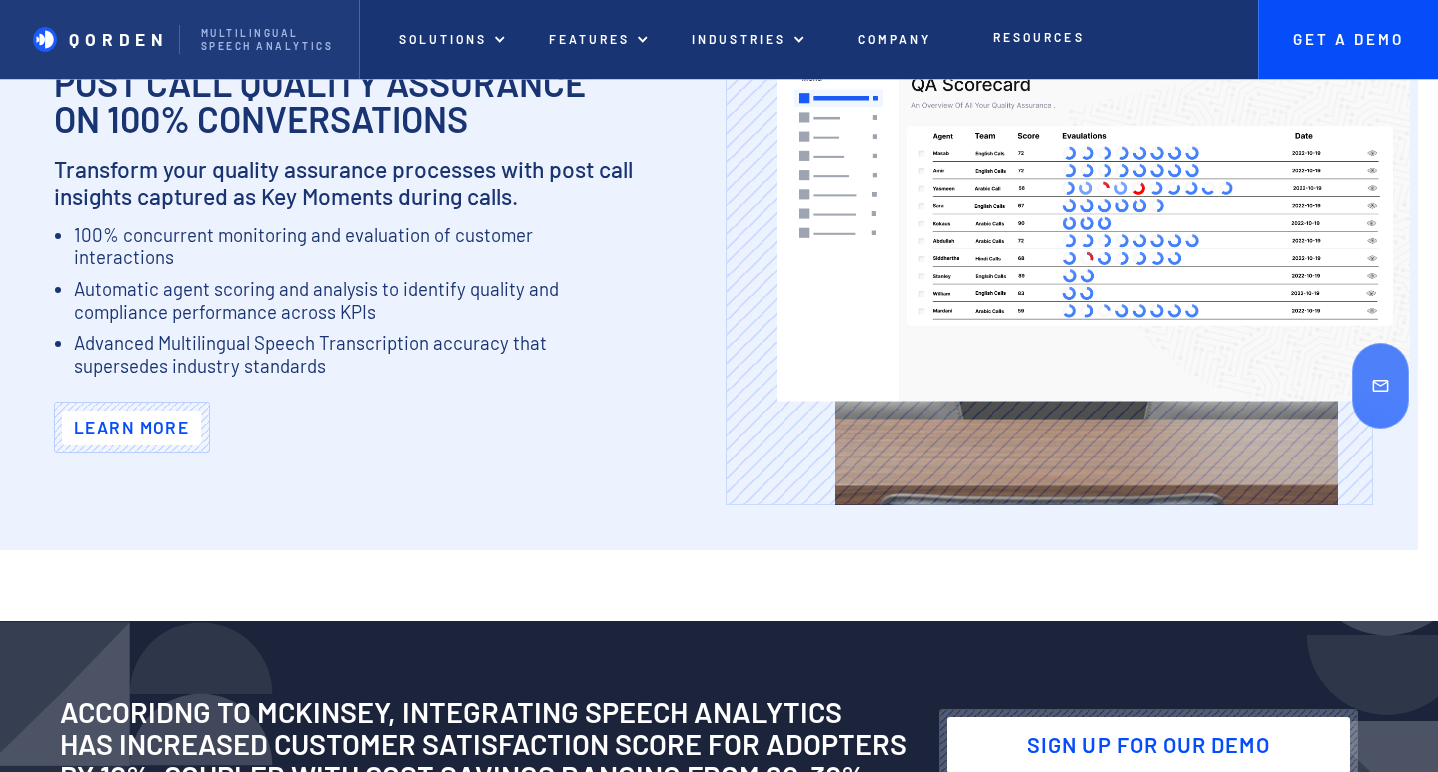 click on "Learn More" at bounding box center [132, 428] 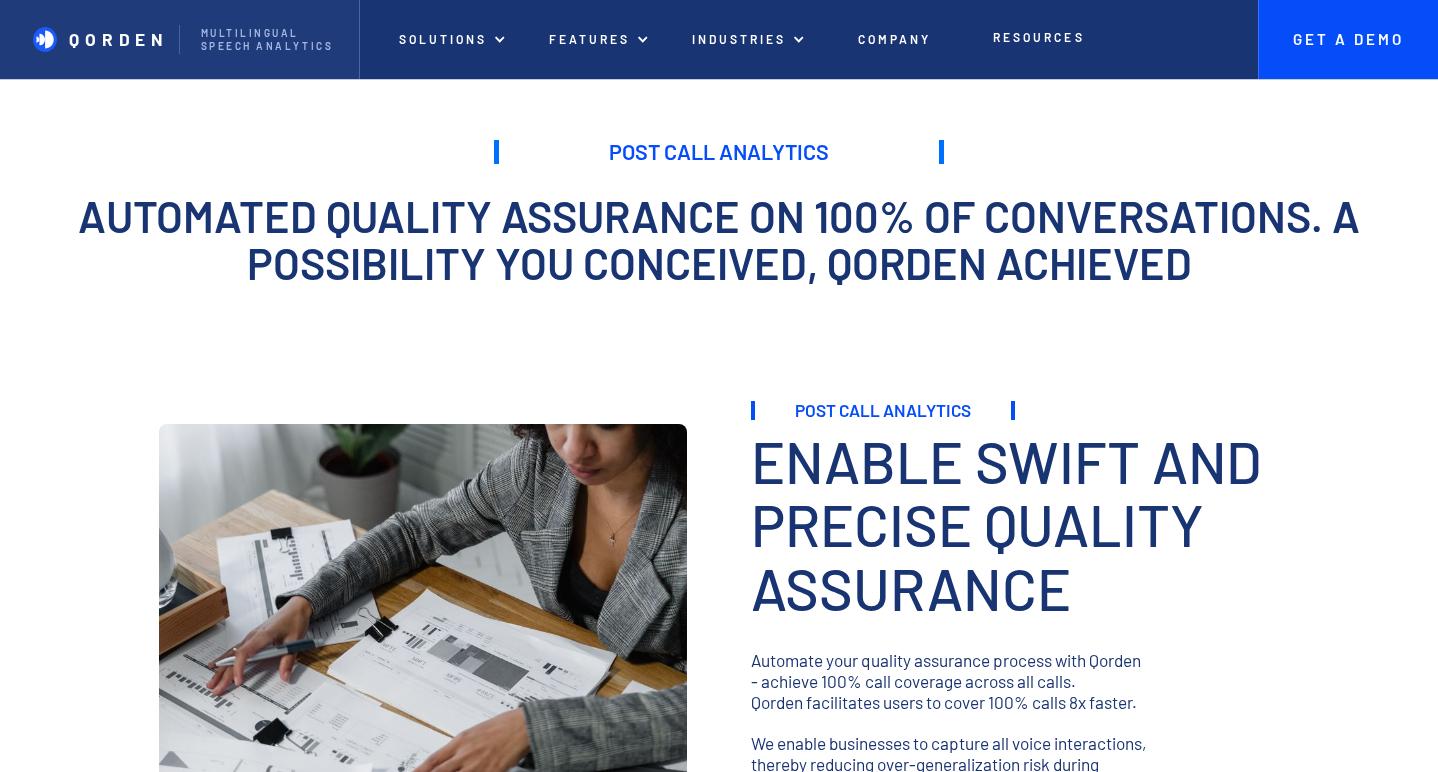 scroll, scrollTop: 0, scrollLeft: 0, axis: both 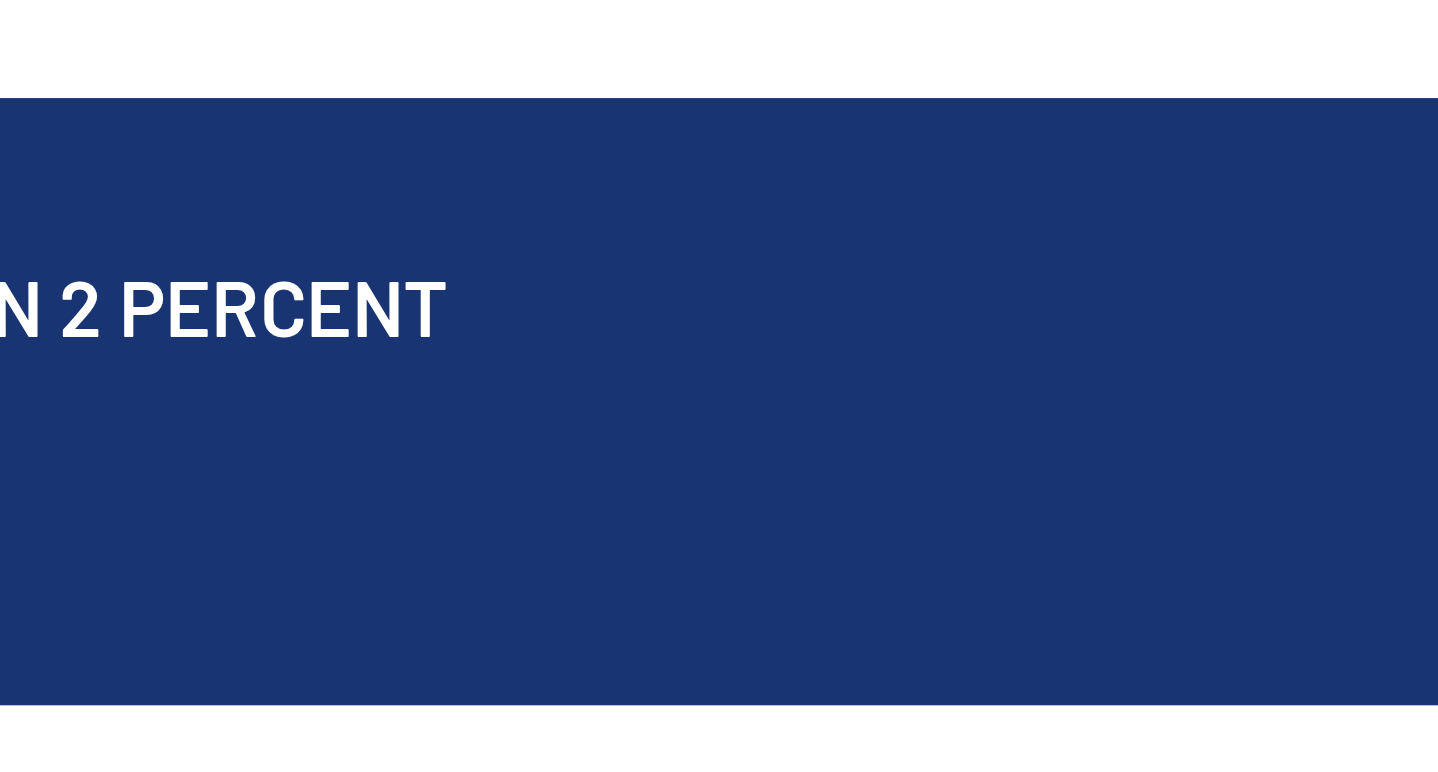 click on "manual call-sampling methods capture less than 2 percent of all voice call interactions   - mckinsey Sign up for our DEMO" at bounding box center [1164, 310] 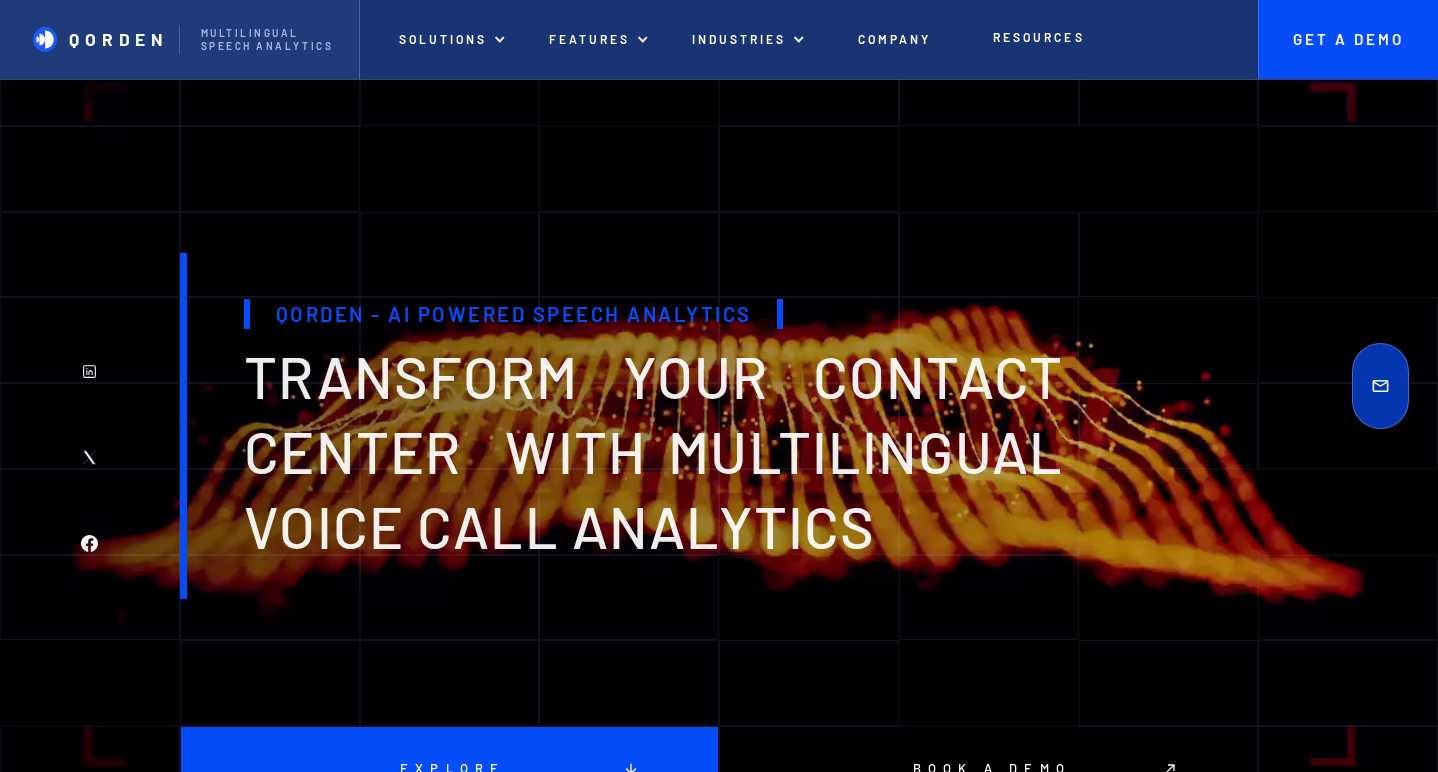 scroll, scrollTop: 2027, scrollLeft: 0, axis: vertical 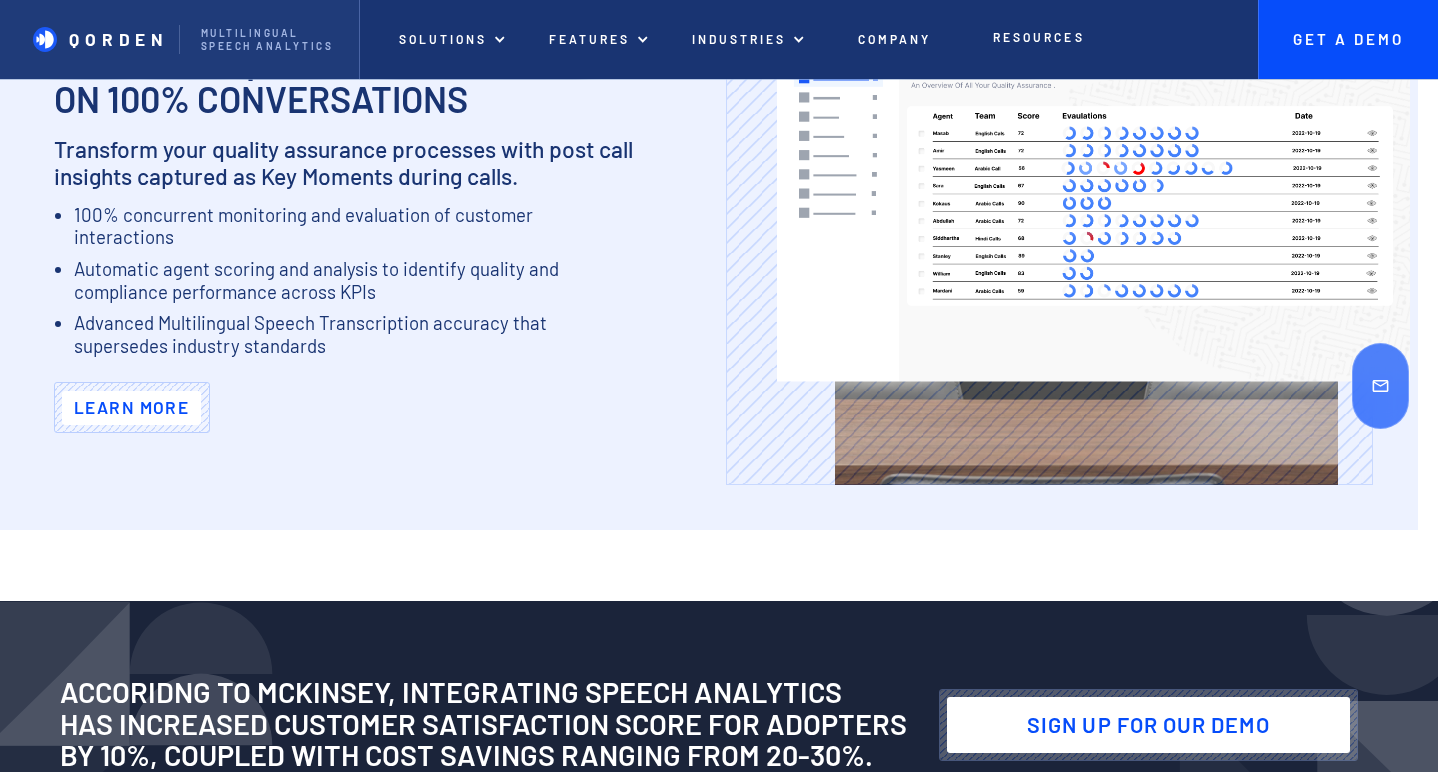 click on "Learn More" at bounding box center (131, 407) 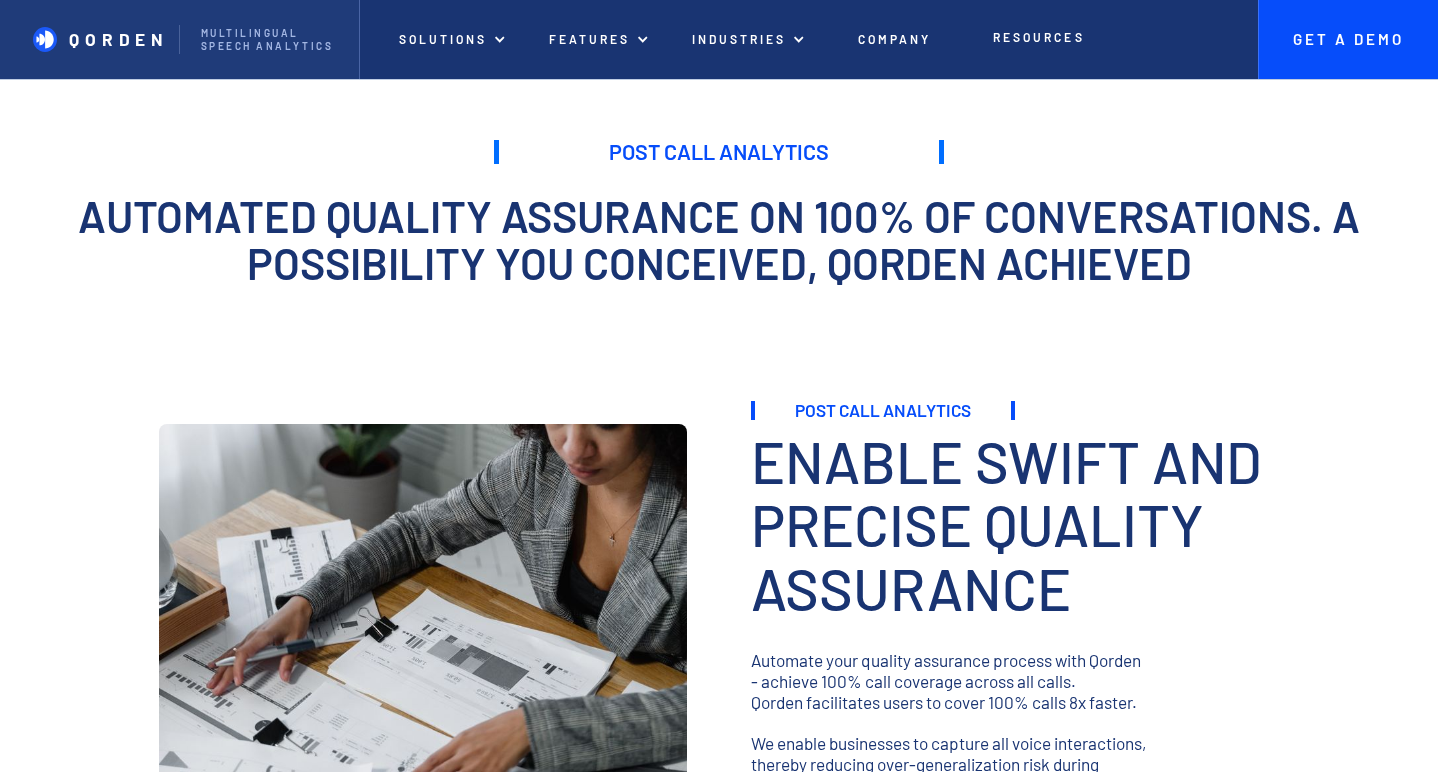 scroll, scrollTop: 0, scrollLeft: 0, axis: both 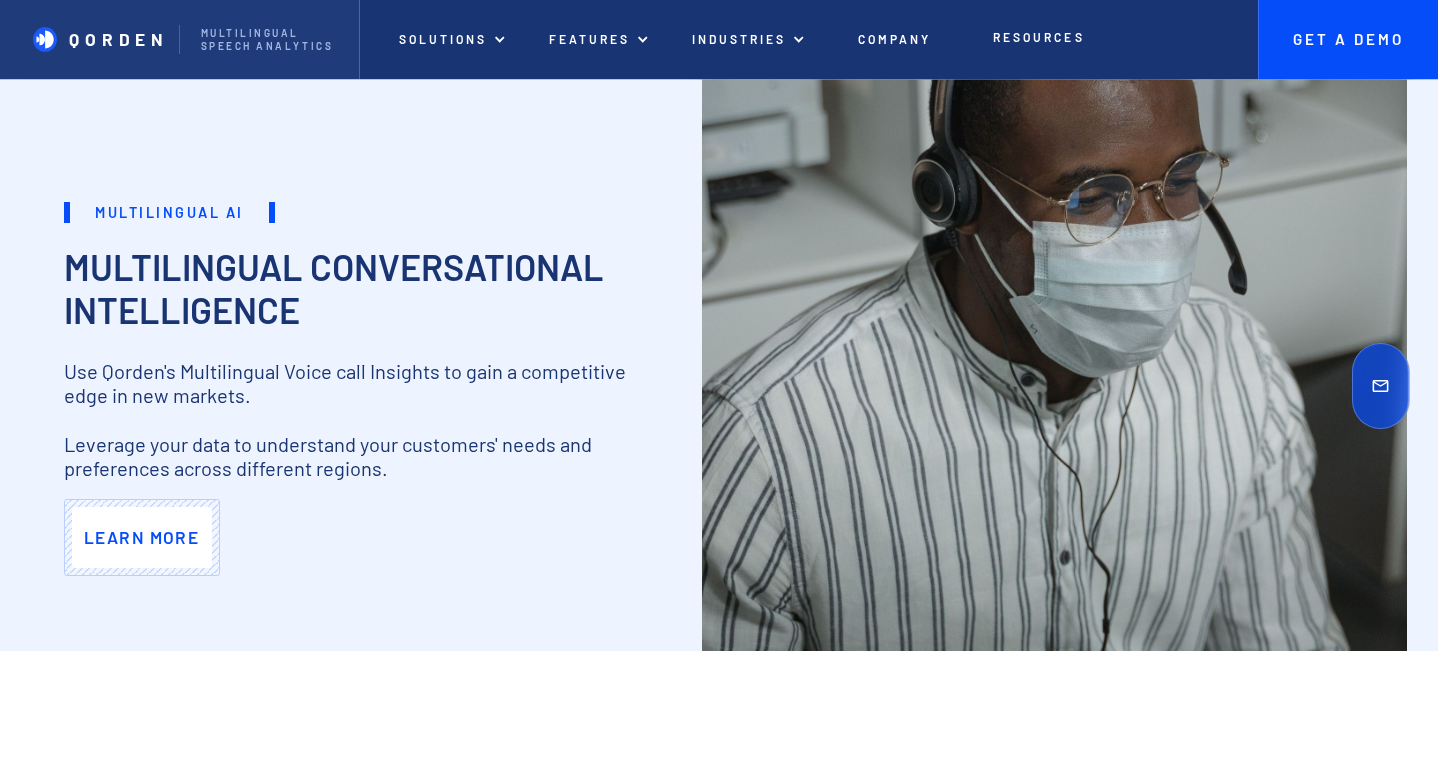 click on "Learn more" at bounding box center [141, 537] 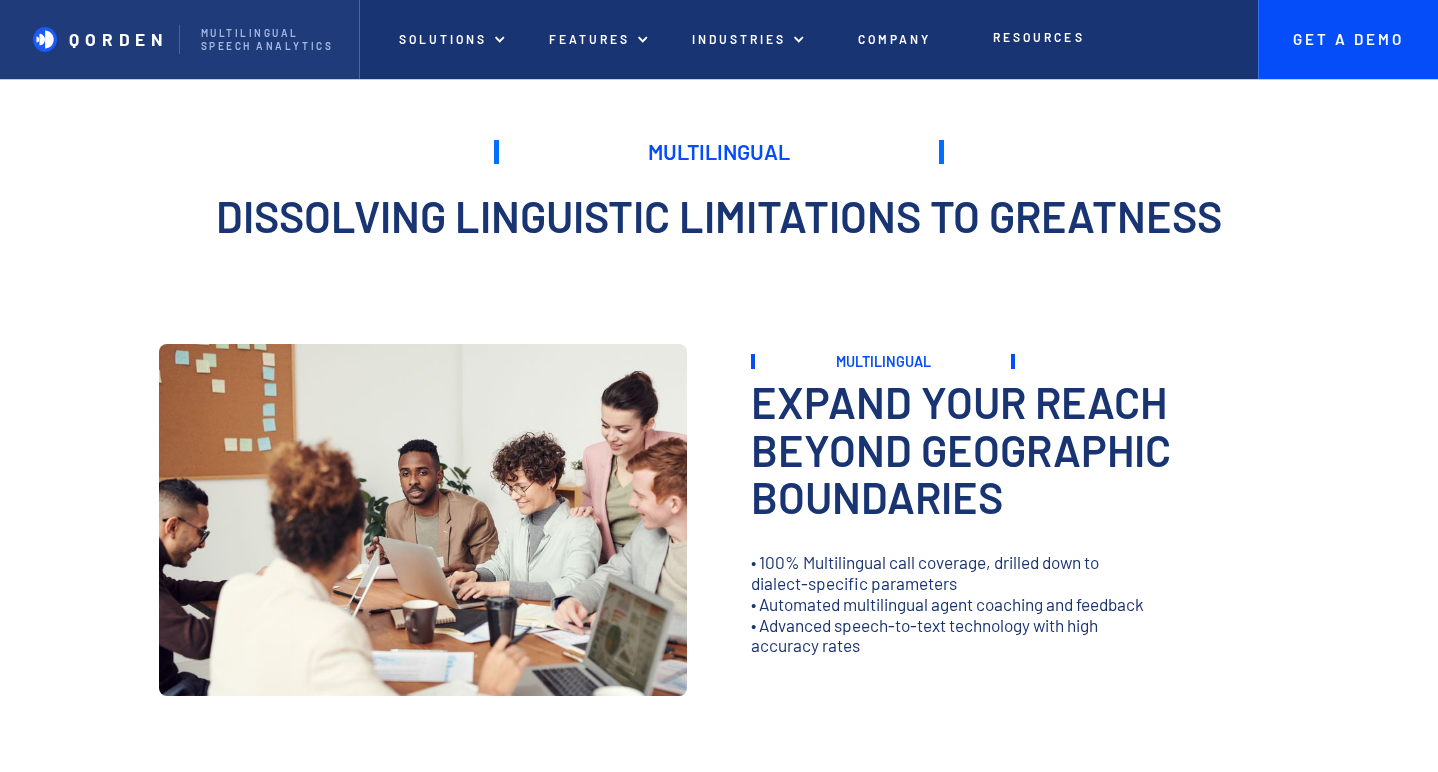scroll, scrollTop: 0, scrollLeft: 0, axis: both 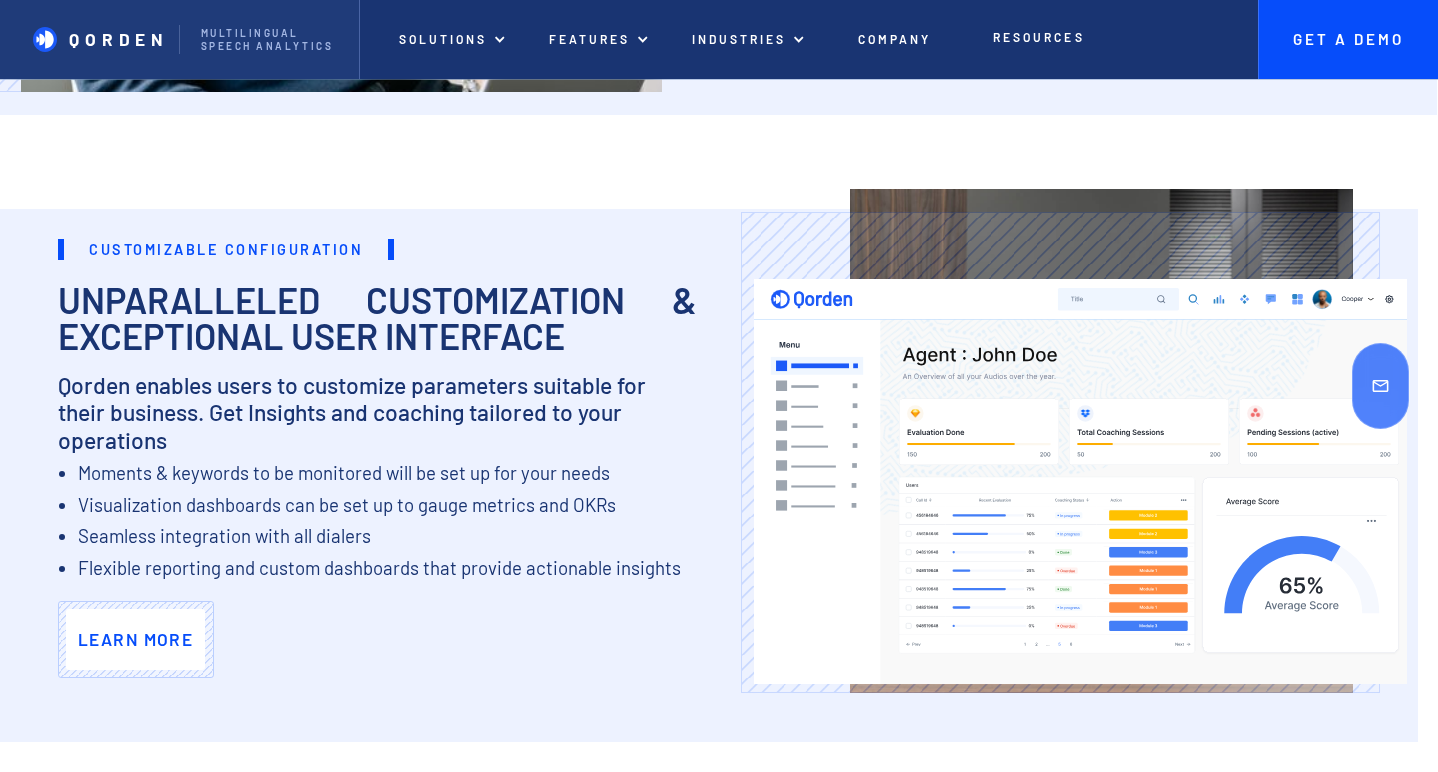 click on "Learn more" at bounding box center [136, 639] 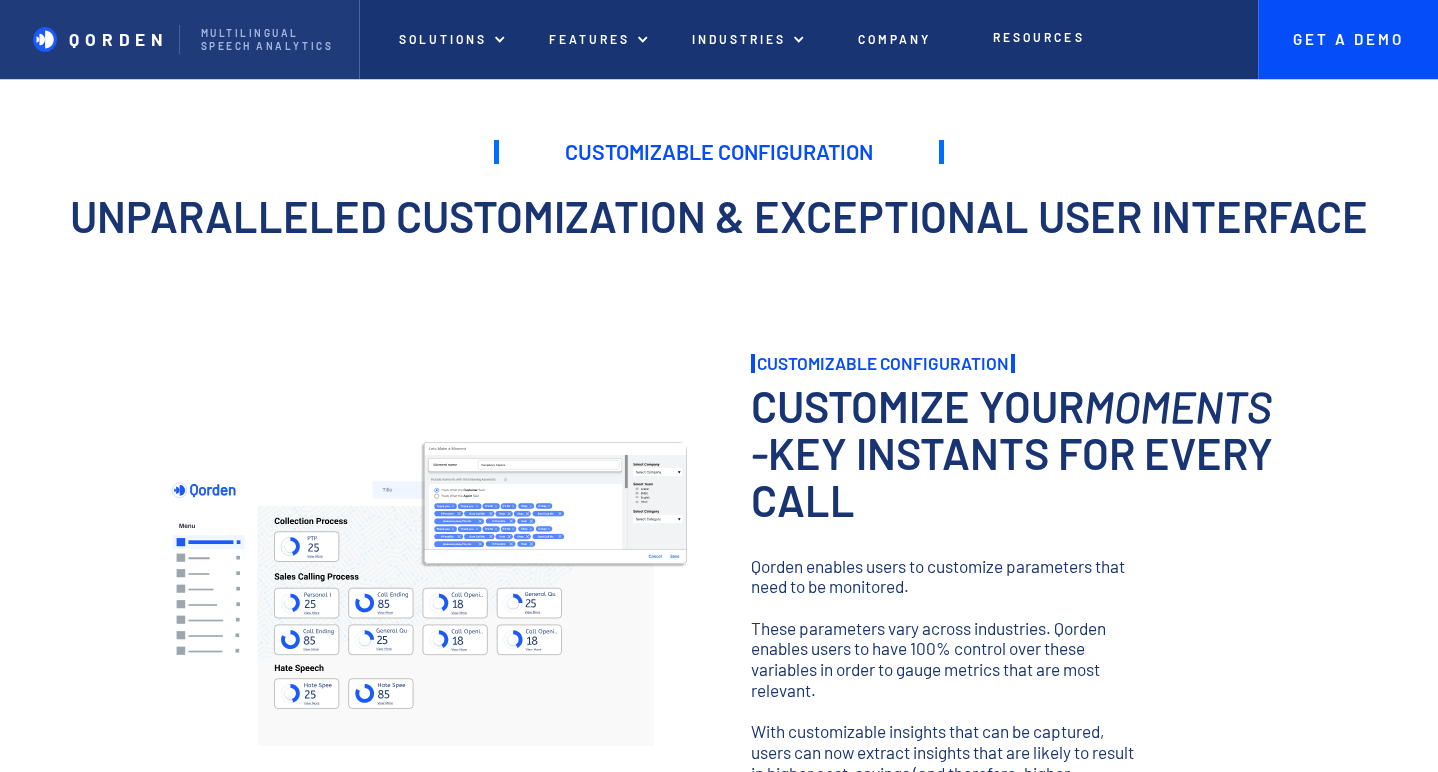 scroll, scrollTop: 0, scrollLeft: 0, axis: both 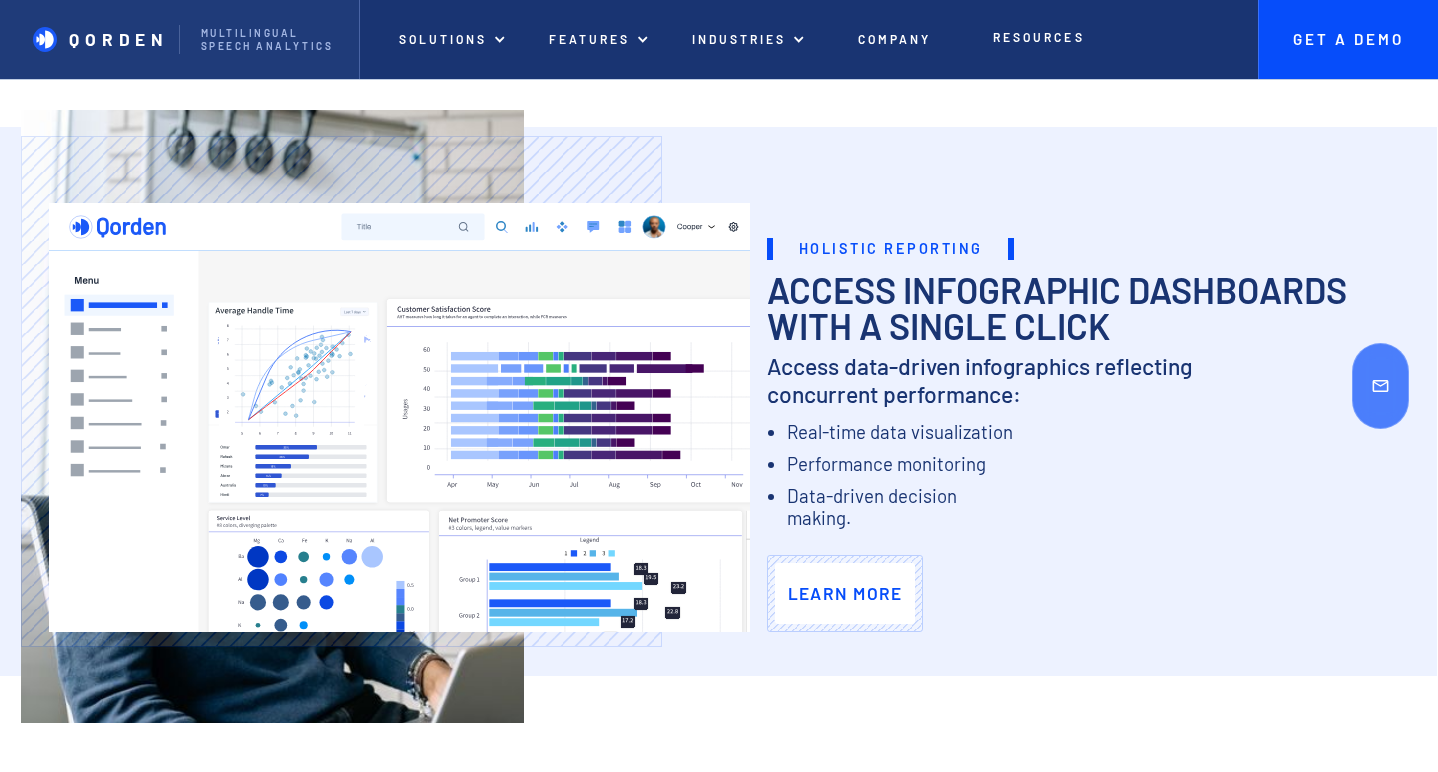 click on "Learn More" at bounding box center (845, 593) 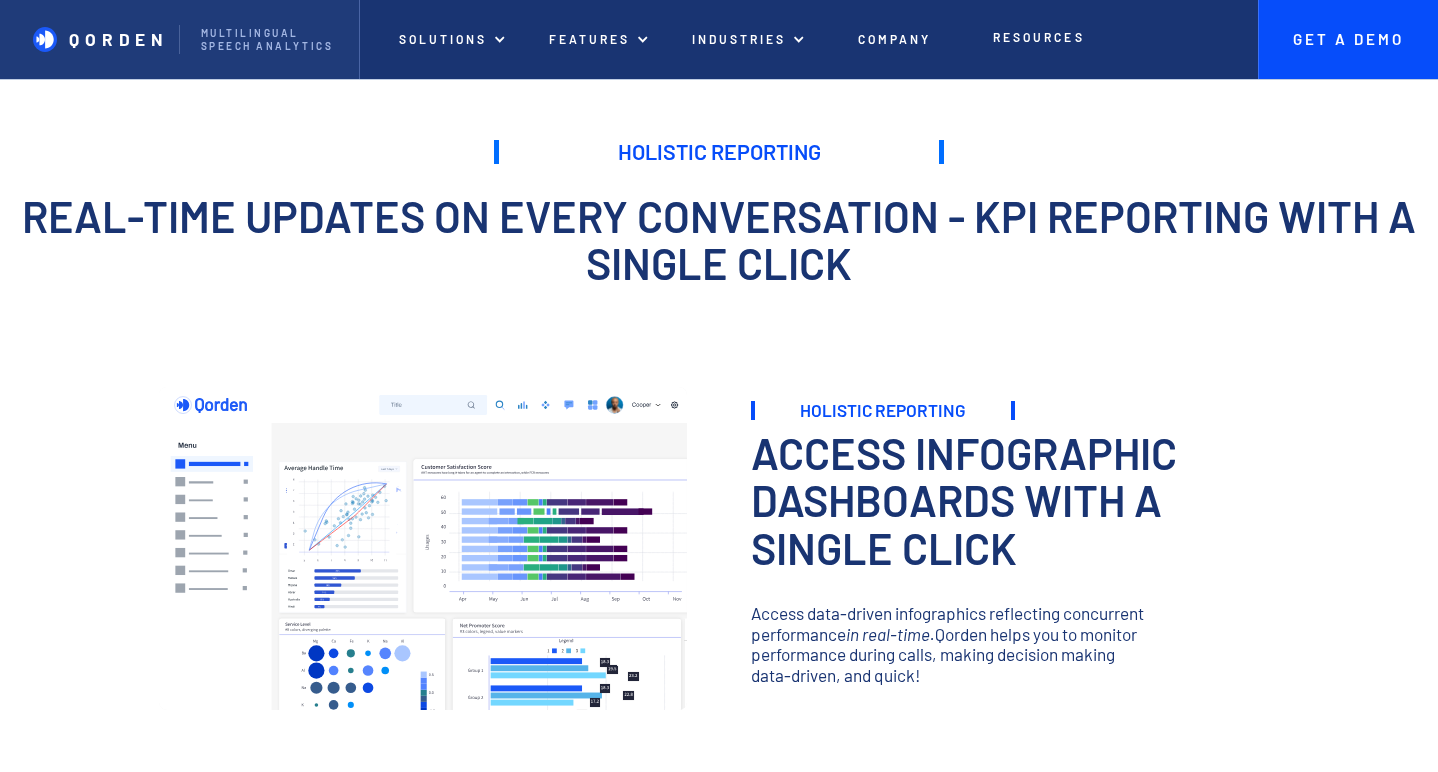 scroll, scrollTop: 0, scrollLeft: 0, axis: both 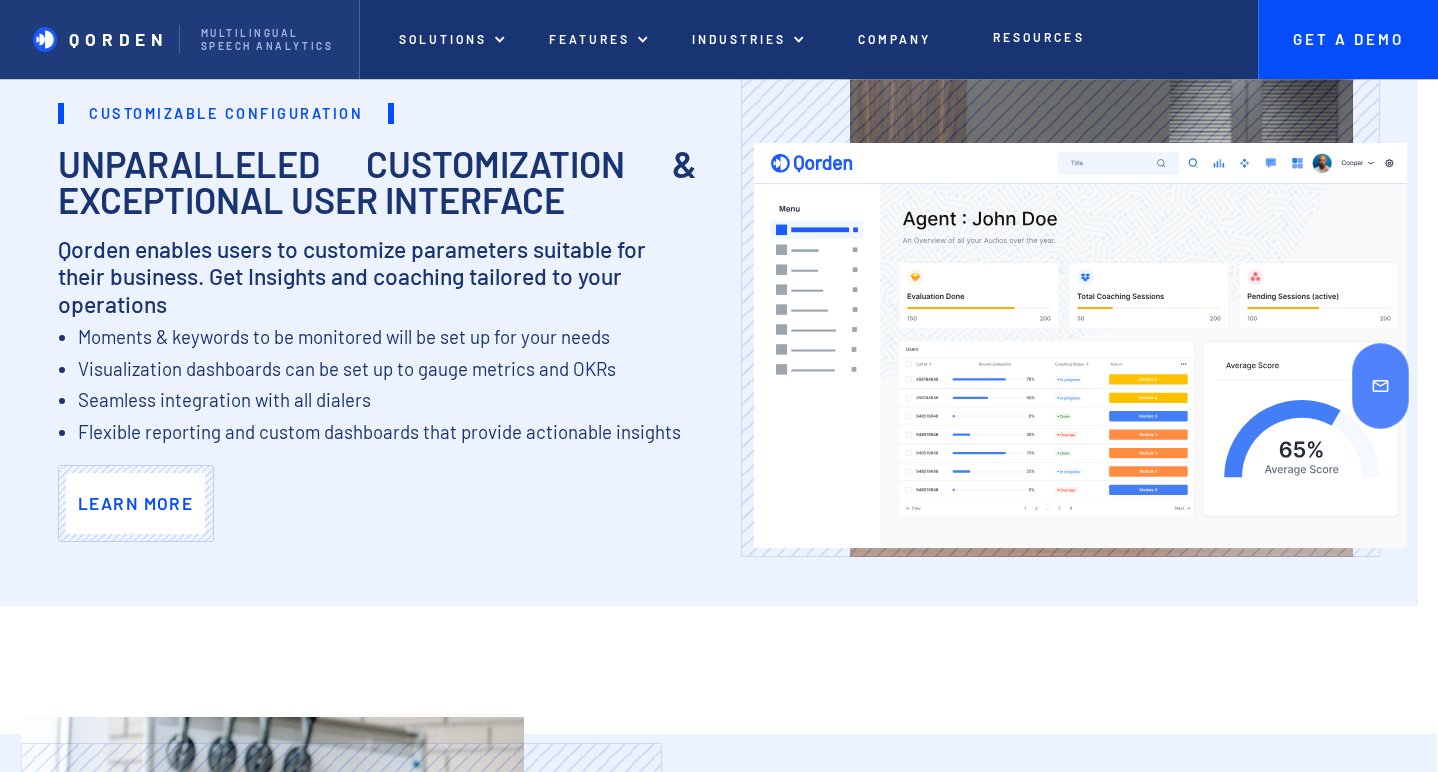 click on "Learn more" at bounding box center (135, 503) 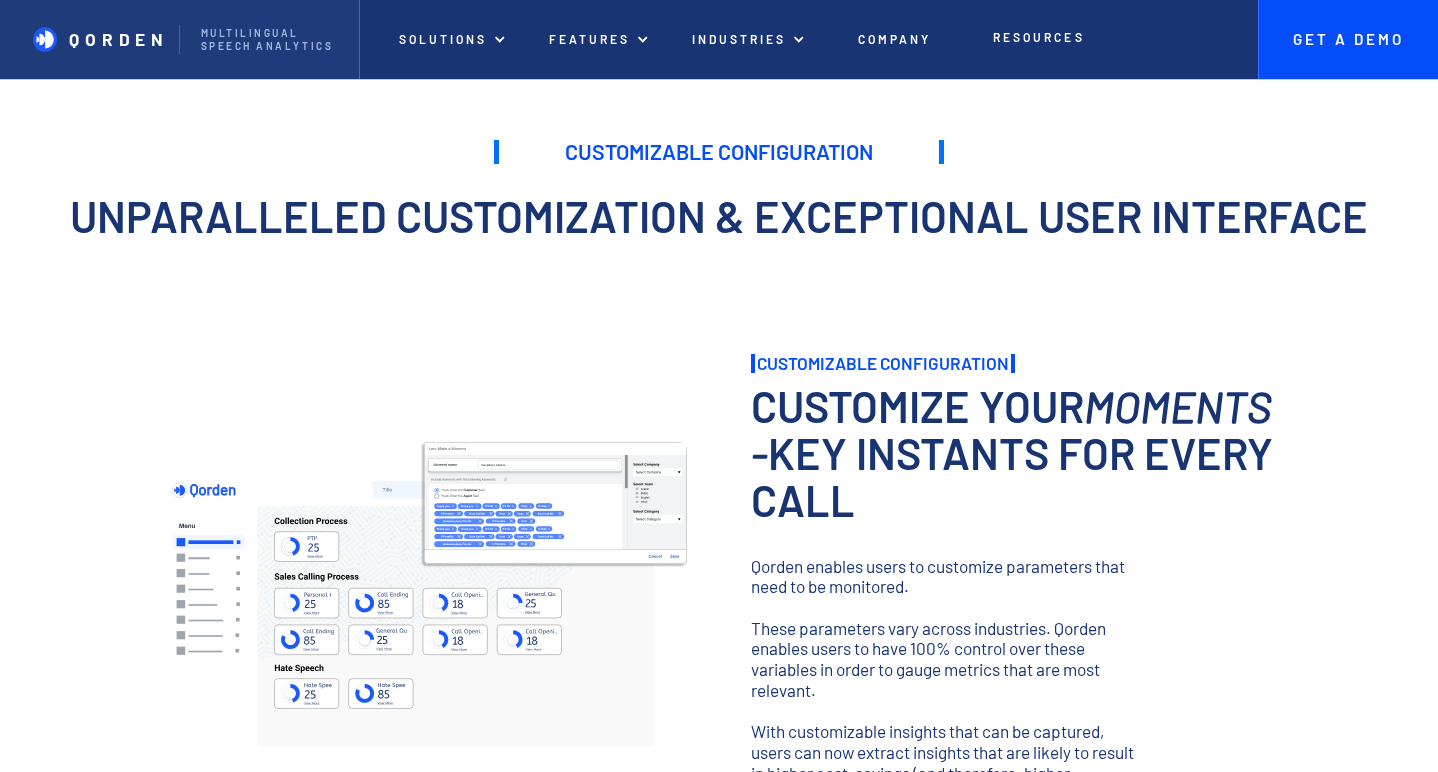 scroll, scrollTop: 0, scrollLeft: 0, axis: both 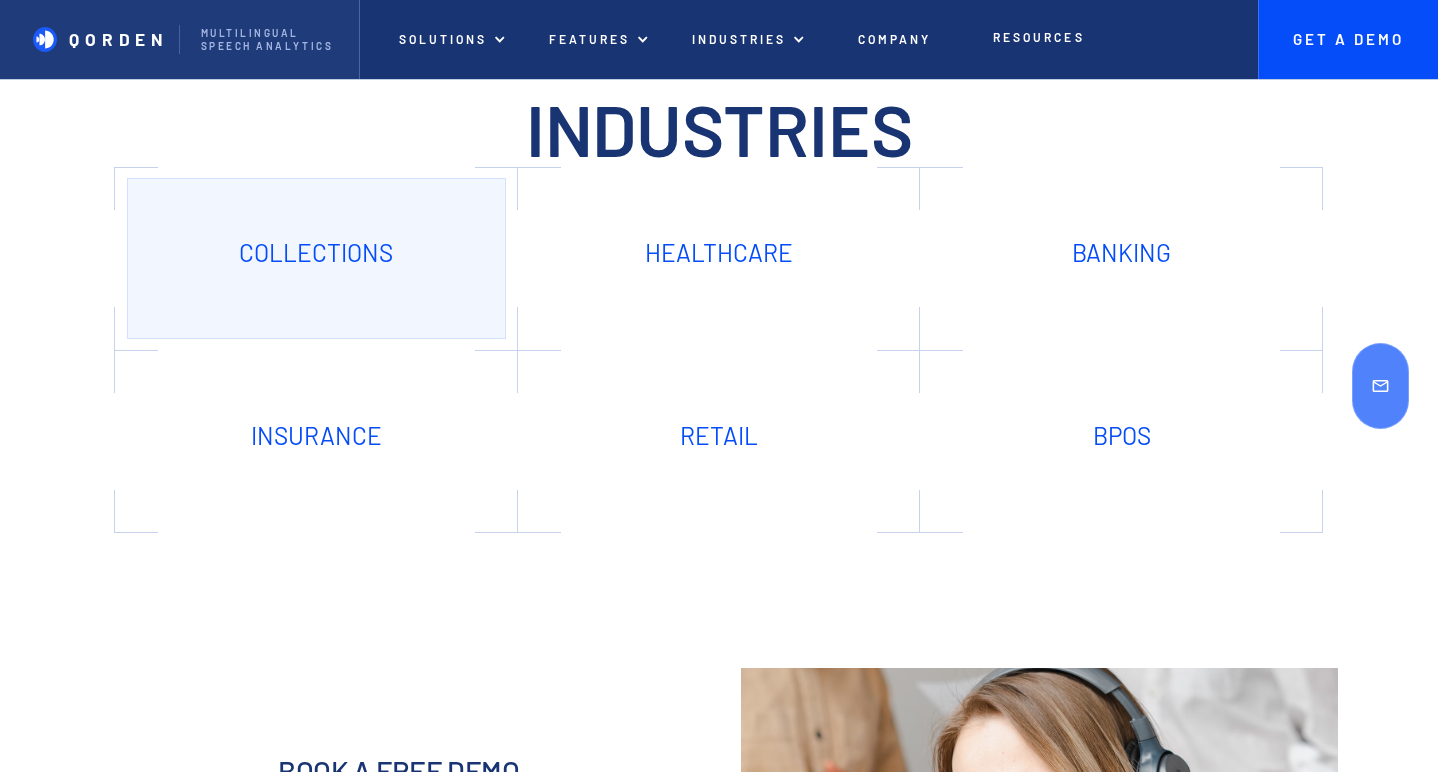 click on "Collections" at bounding box center (317, 258) 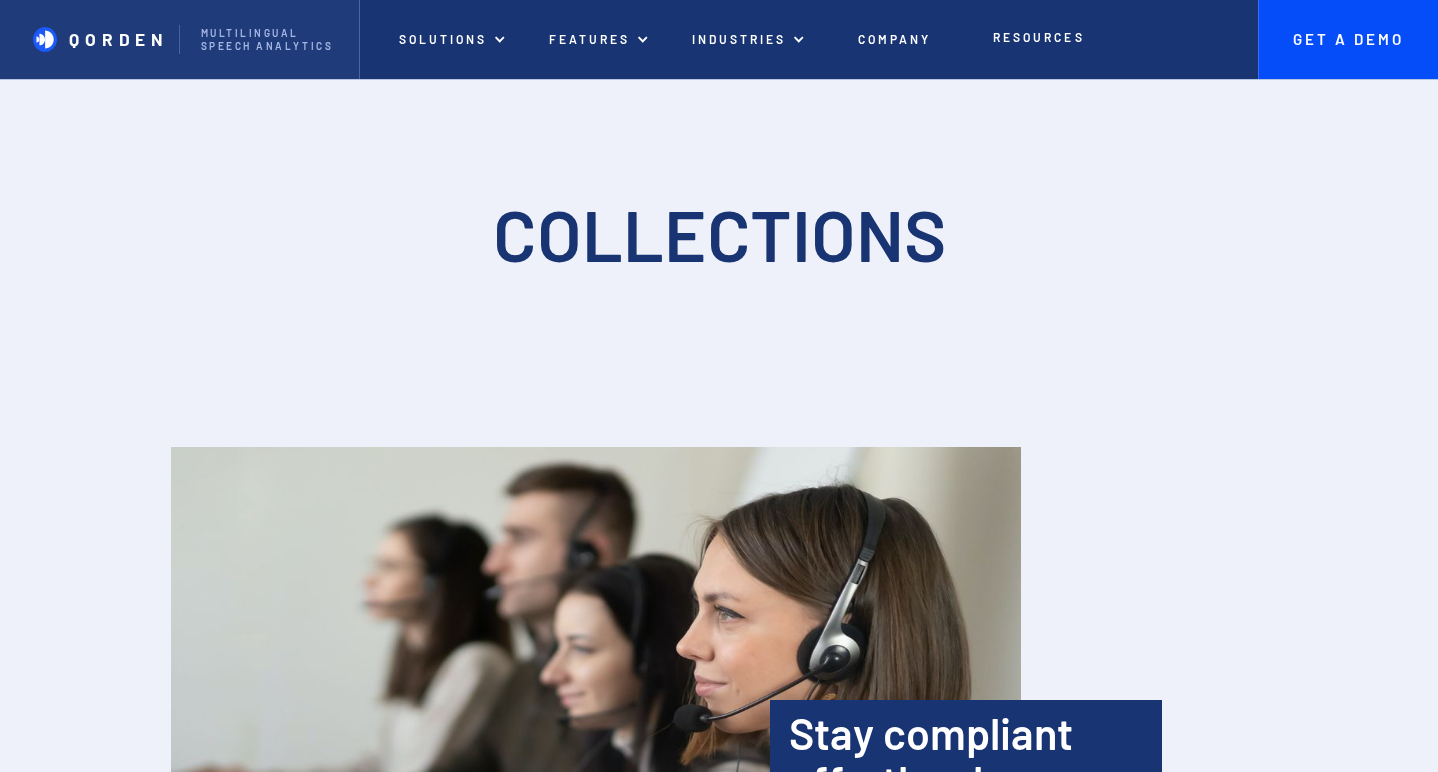 scroll, scrollTop: 0, scrollLeft: 0, axis: both 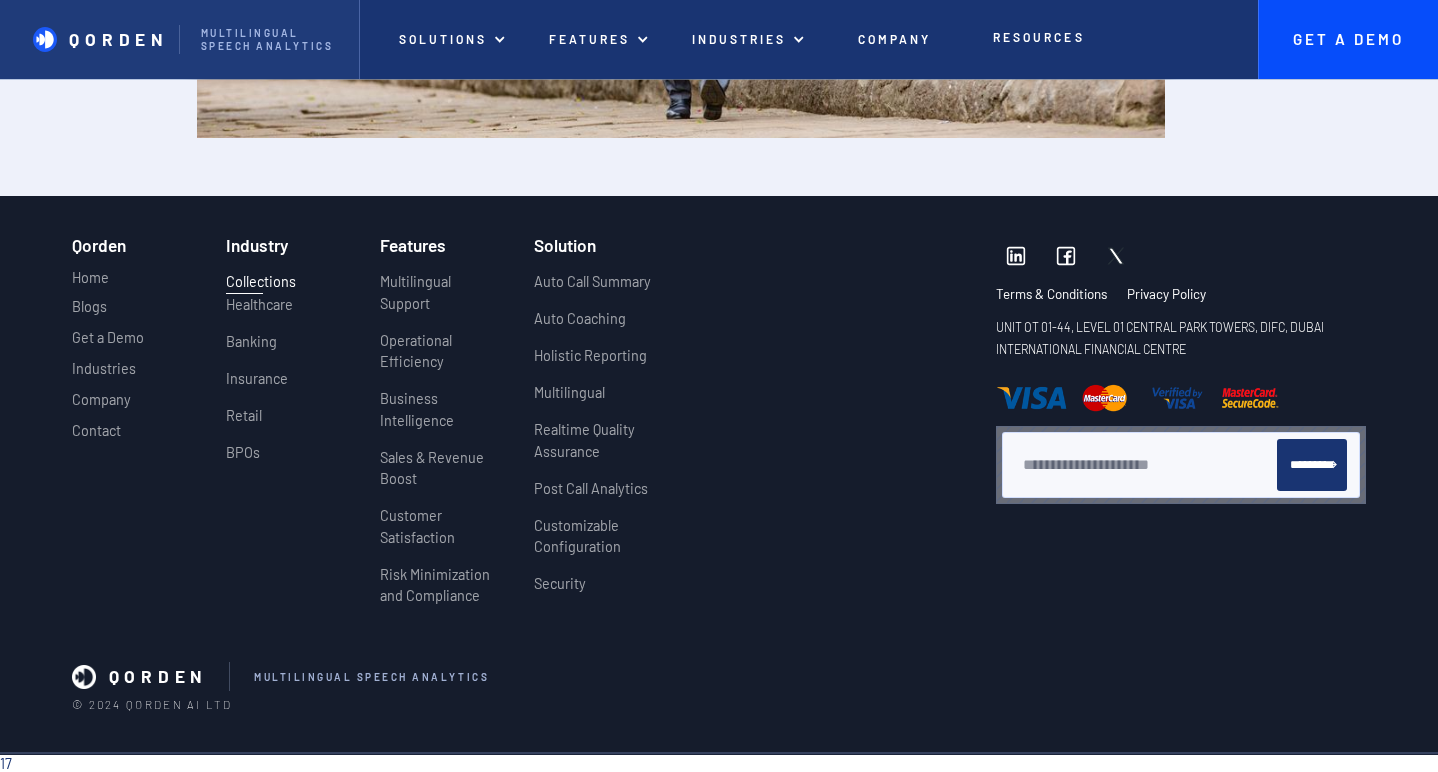 click at bounding box center (1116, 256) 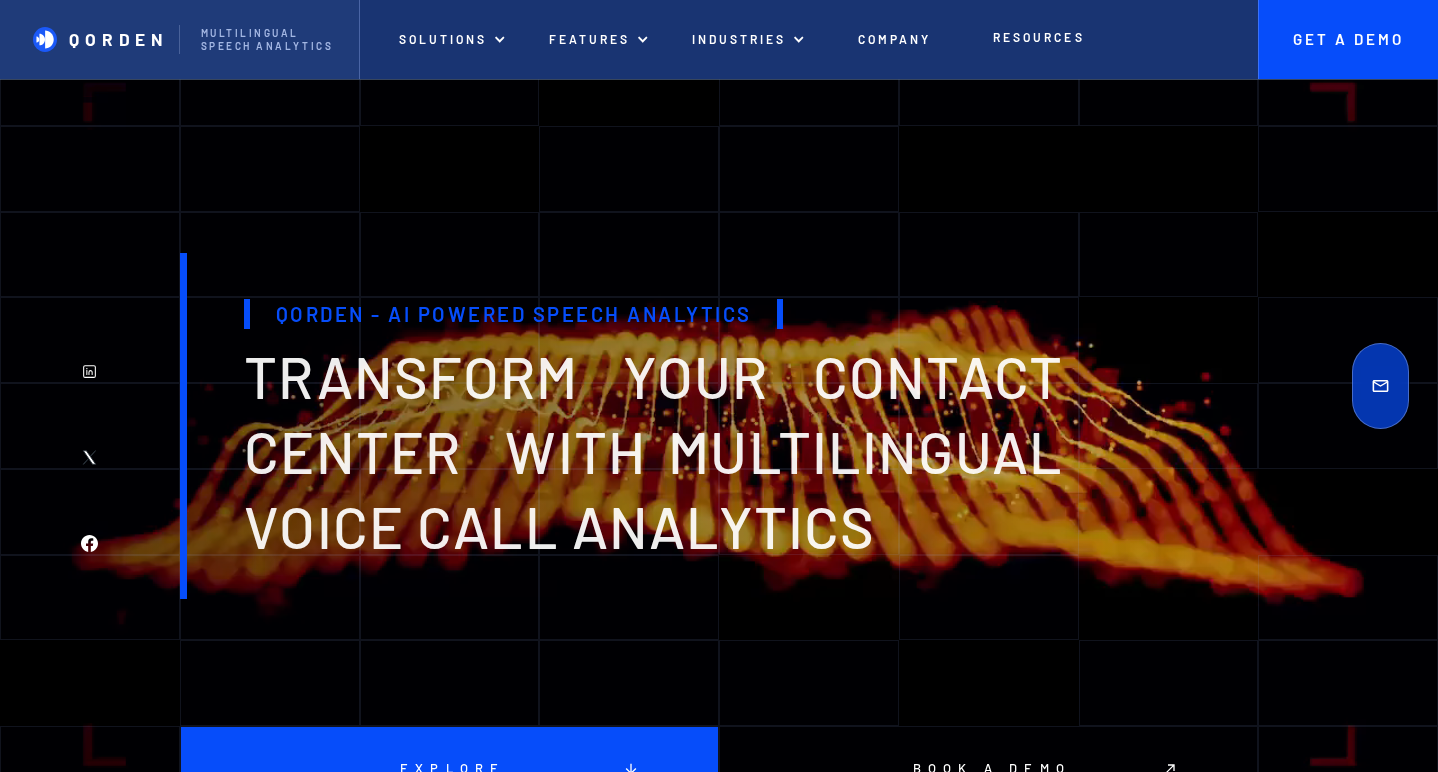scroll, scrollTop: 5701, scrollLeft: 0, axis: vertical 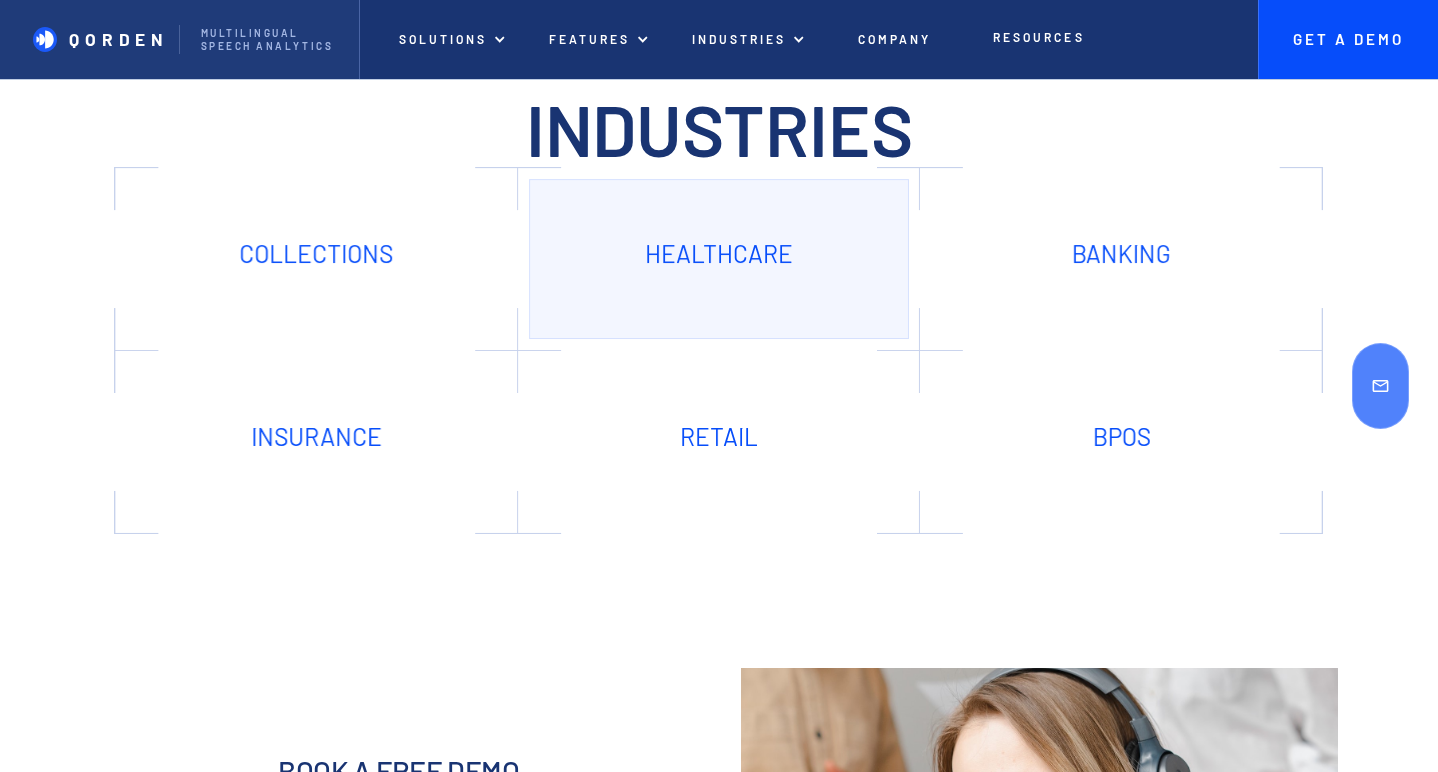 click on "Healthcare" at bounding box center [718, 258] 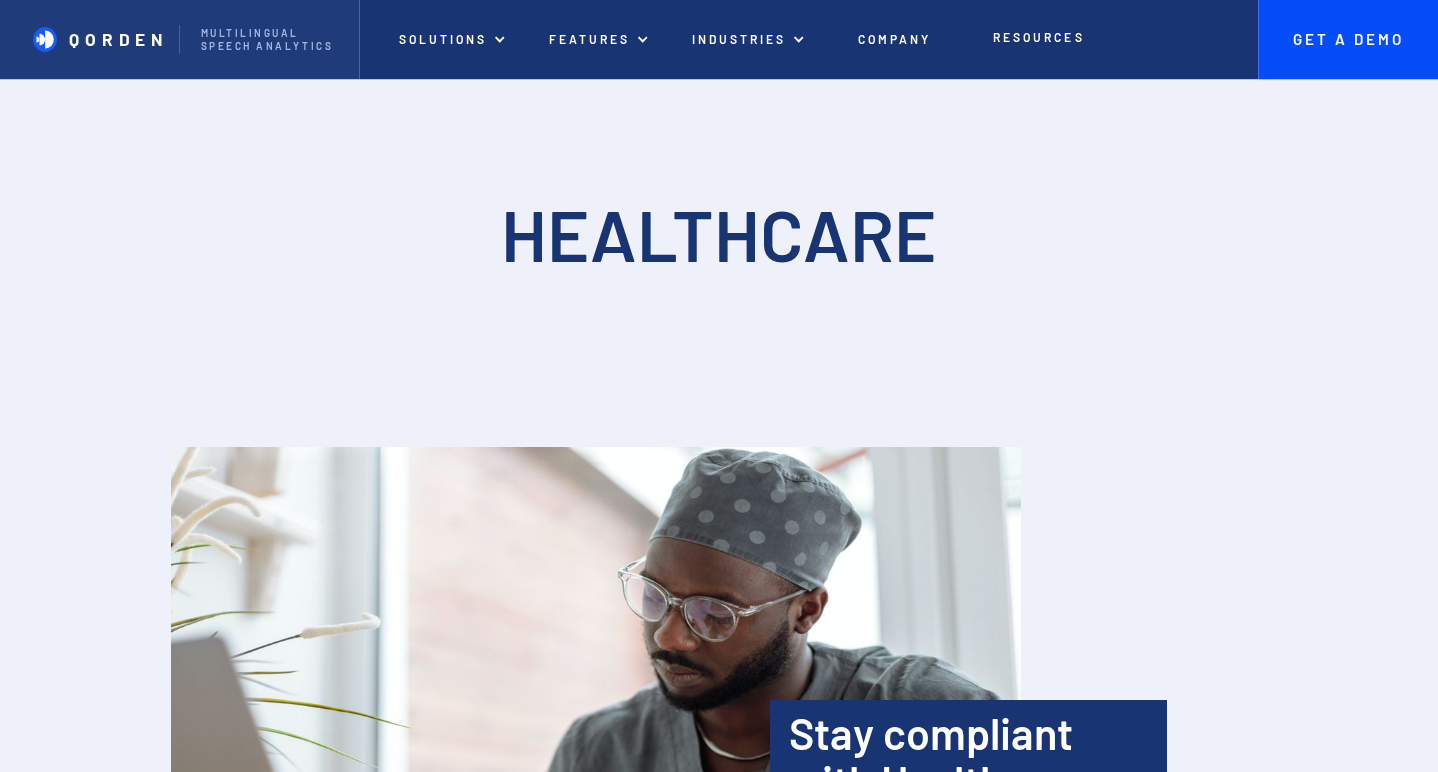 scroll, scrollTop: 0, scrollLeft: 0, axis: both 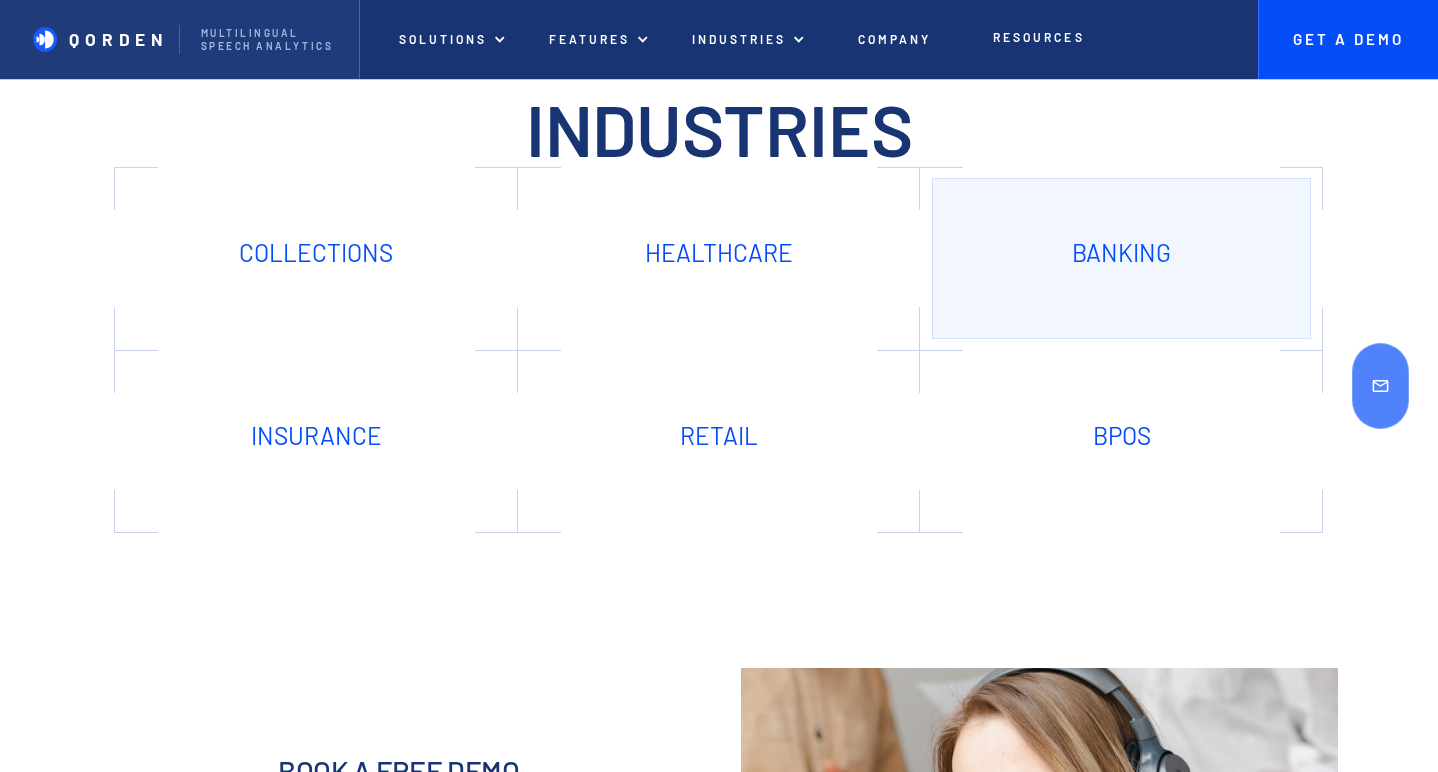 click on "Banking" at bounding box center [1122, 258] 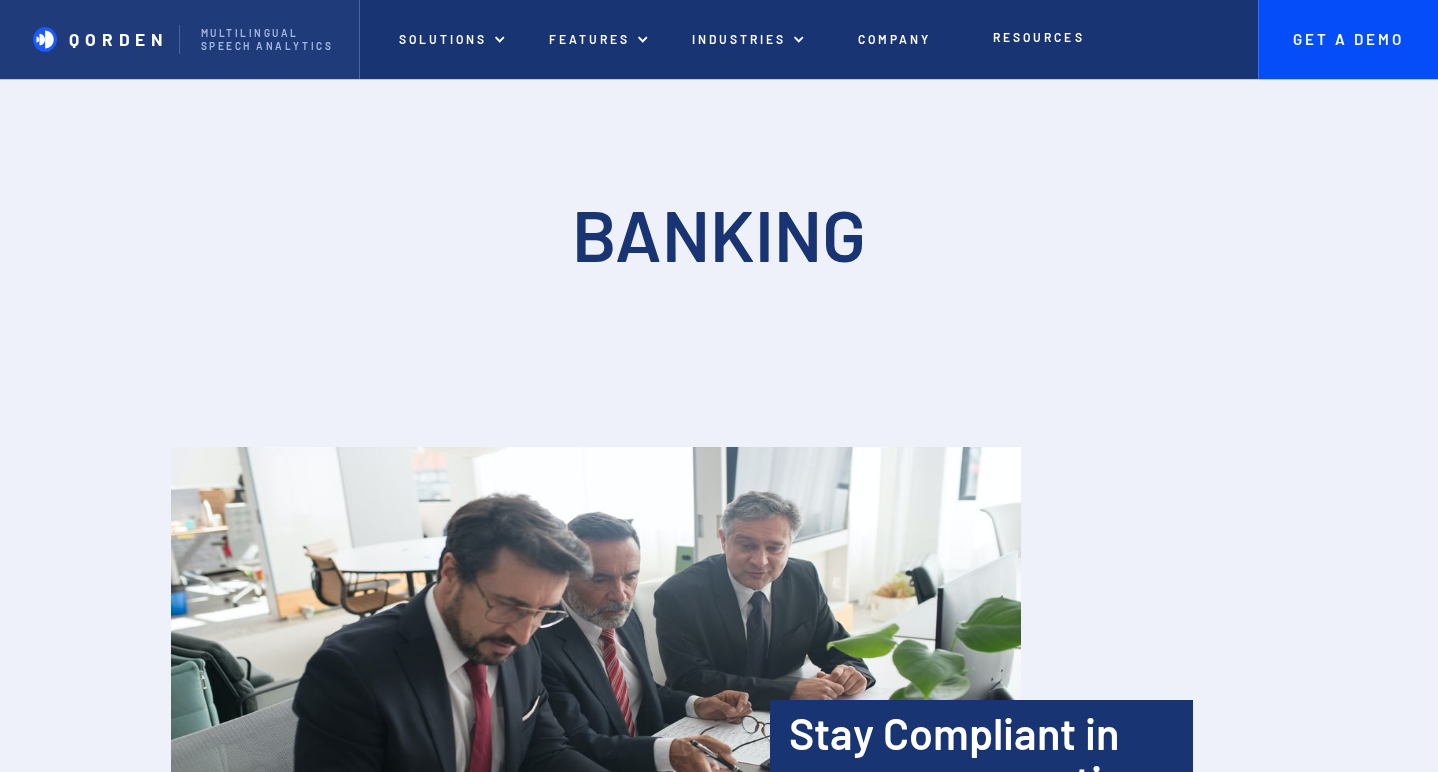 scroll, scrollTop: 0, scrollLeft: 0, axis: both 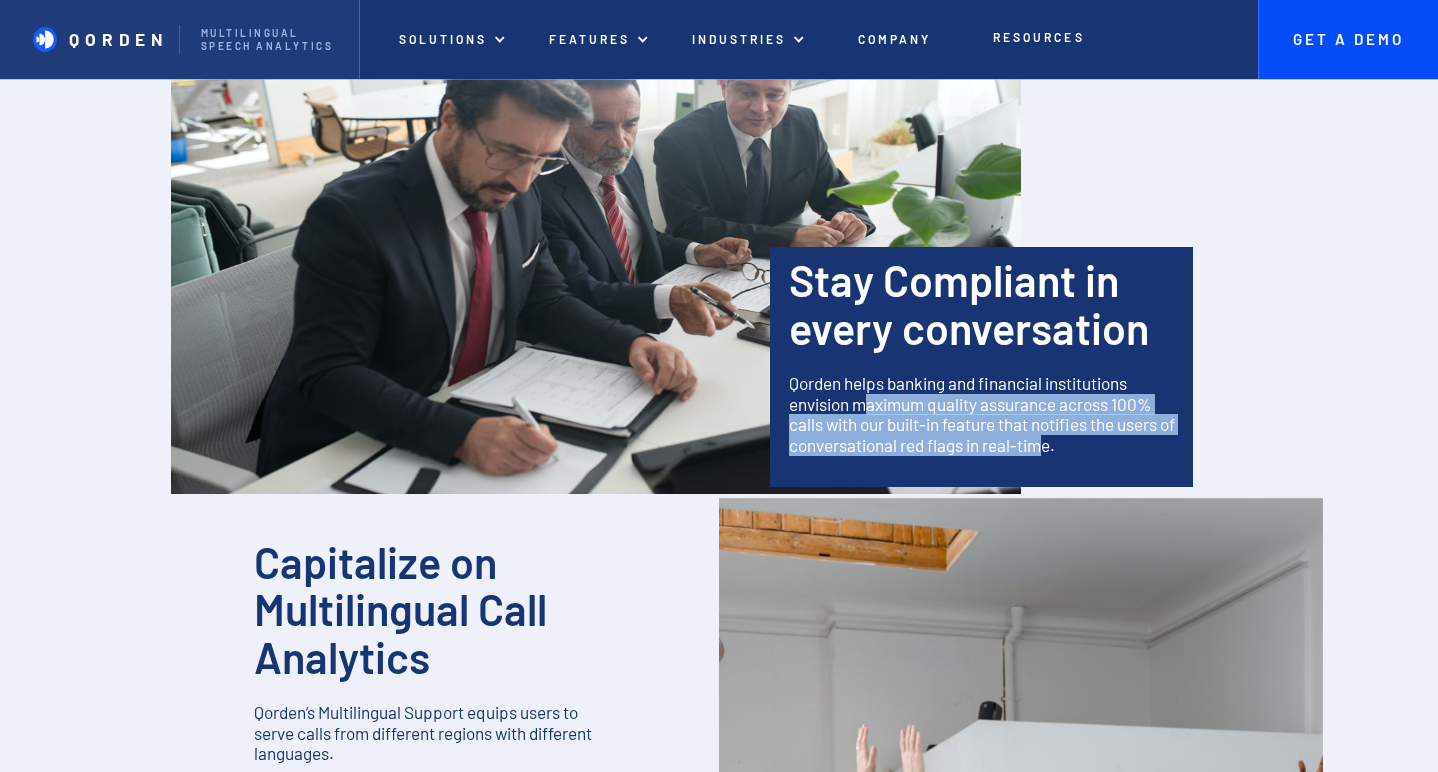 drag, startPoint x: 866, startPoint y: 411, endPoint x: 1067, endPoint y: 454, distance: 205.54805 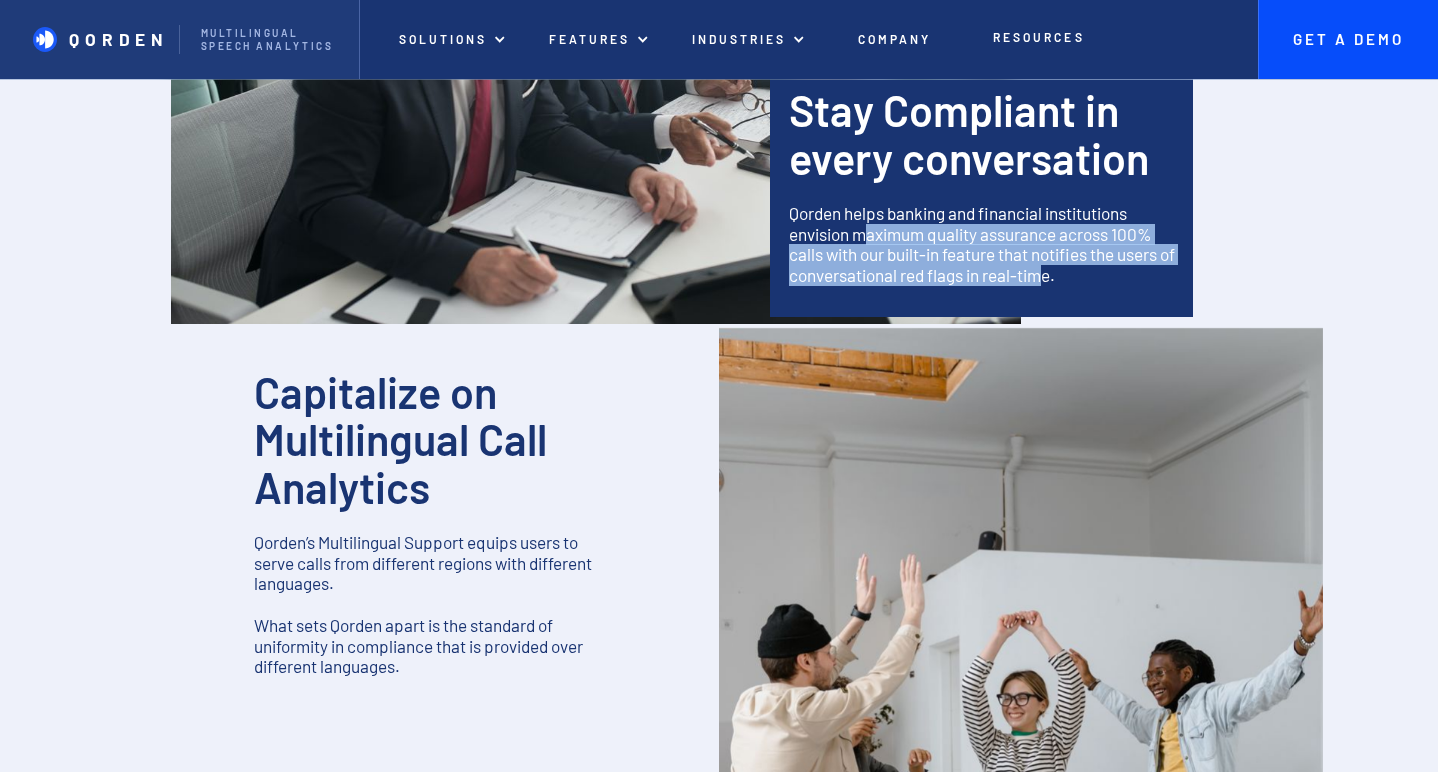 scroll, scrollTop: 708, scrollLeft: 0, axis: vertical 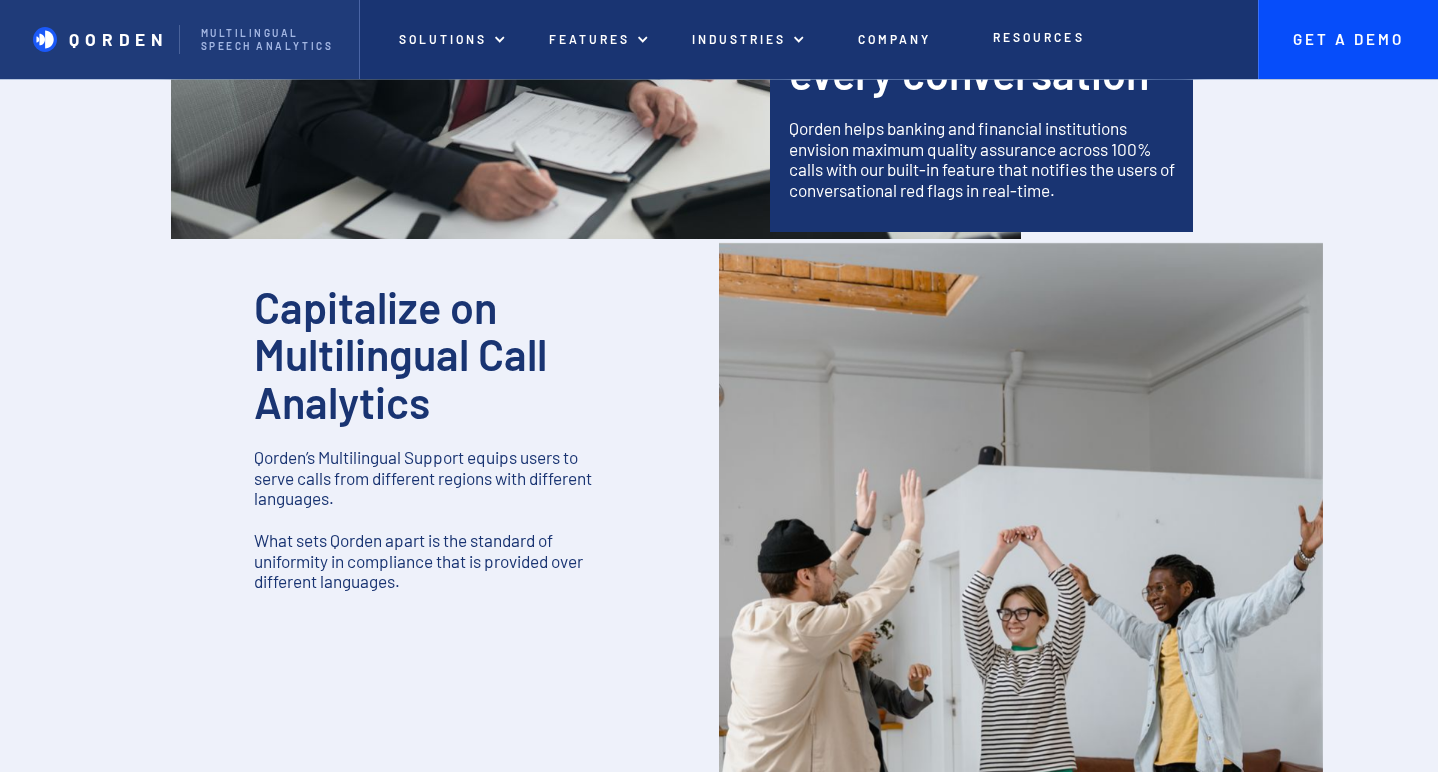 drag, startPoint x: 280, startPoint y: 488, endPoint x: 472, endPoint y: 489, distance: 192.00261 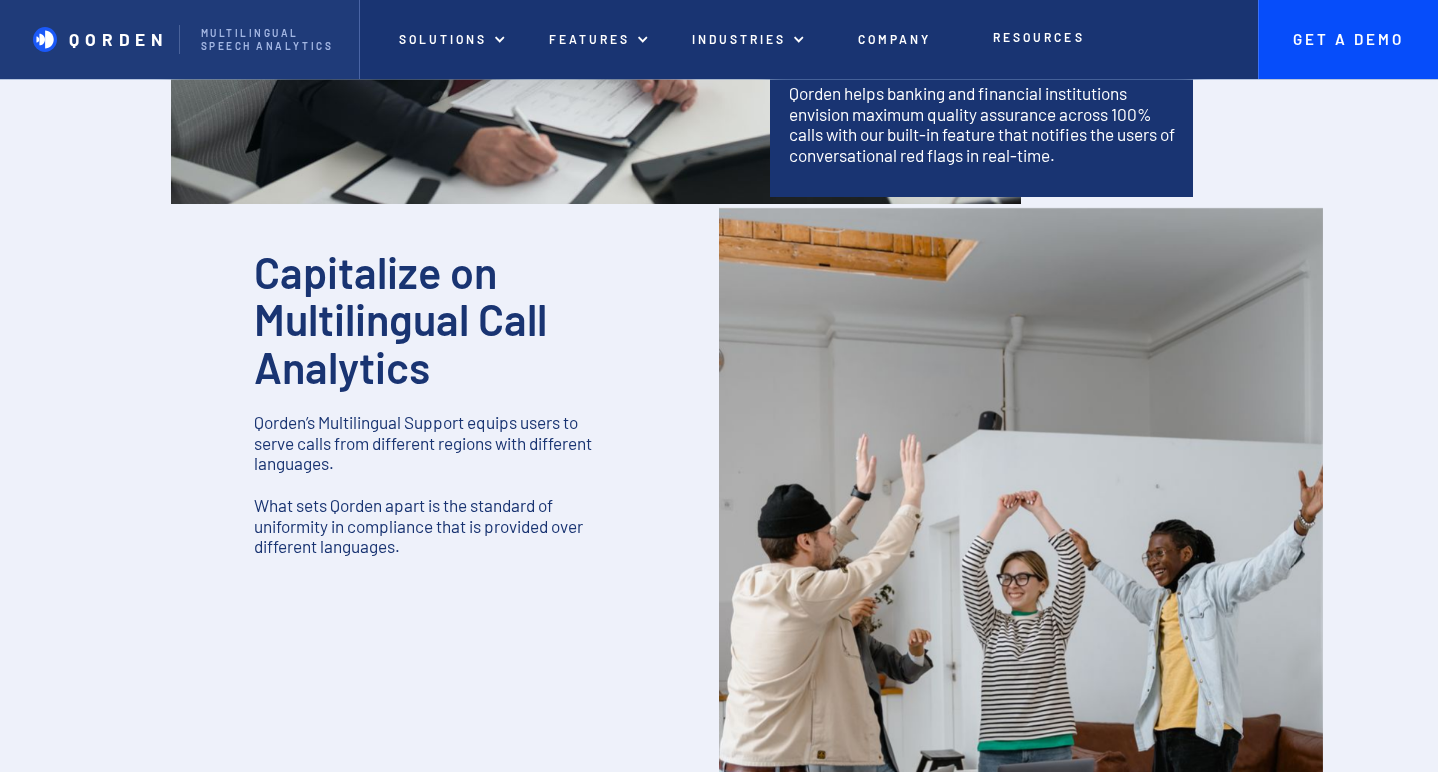 scroll, scrollTop: 756, scrollLeft: 0, axis: vertical 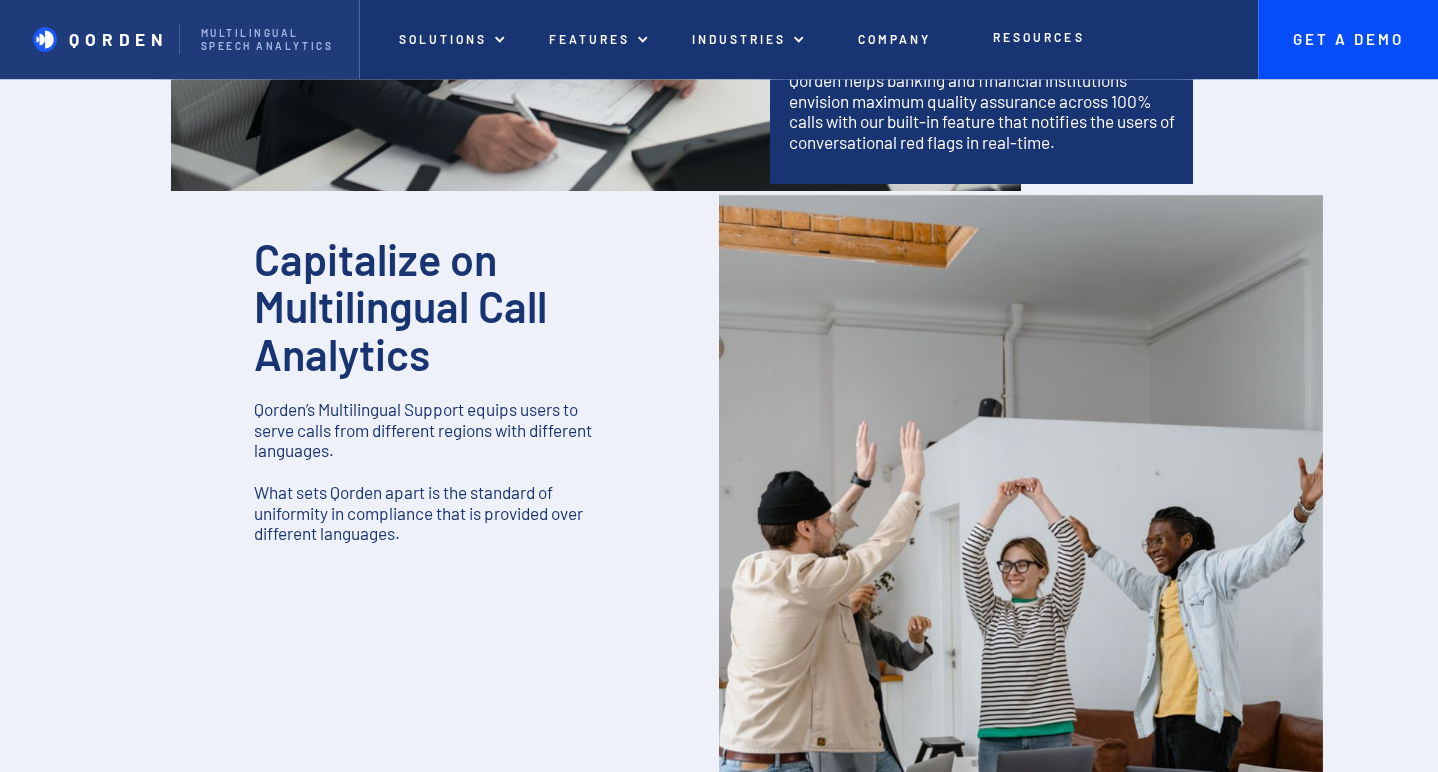 drag, startPoint x: 410, startPoint y: 495, endPoint x: 466, endPoint y: 524, distance: 63.06346 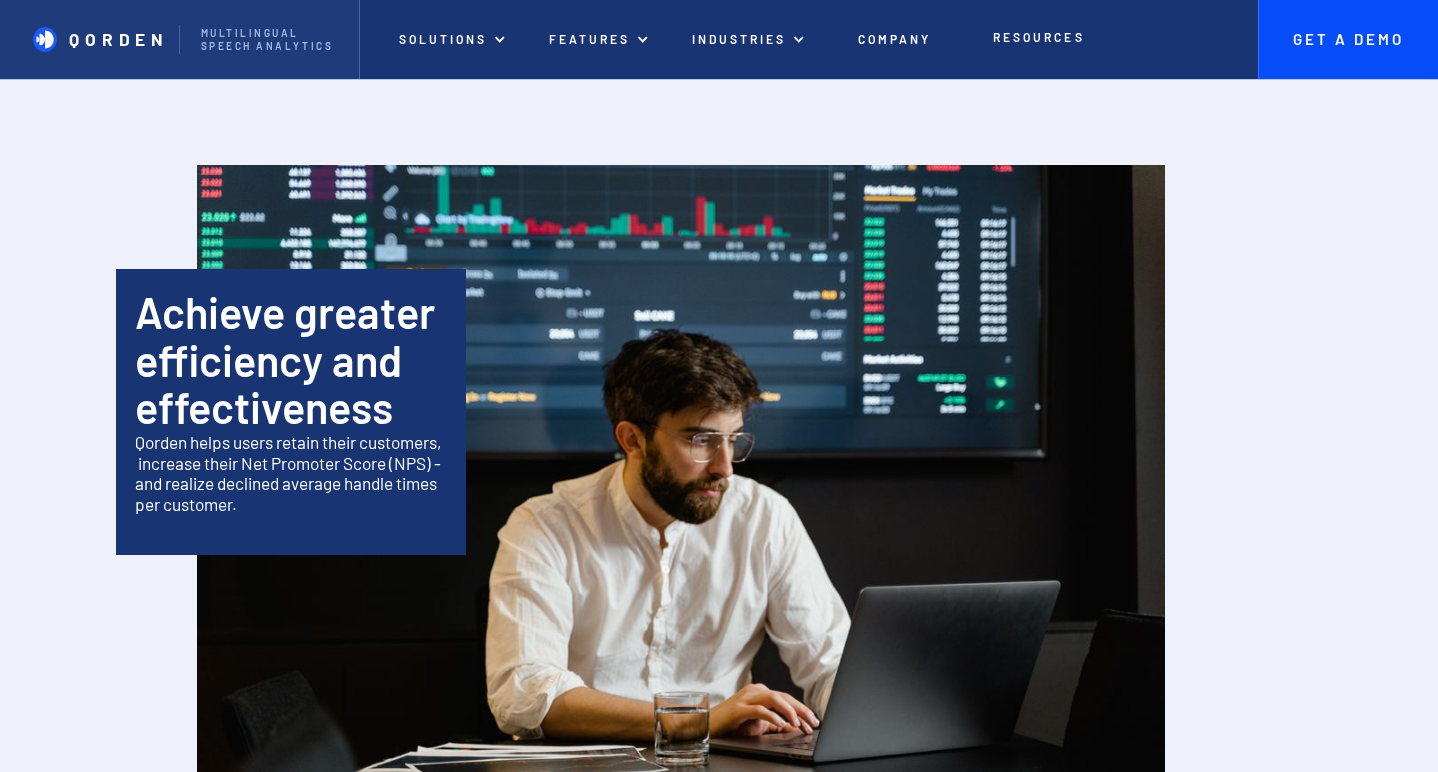 scroll, scrollTop: 1969, scrollLeft: 0, axis: vertical 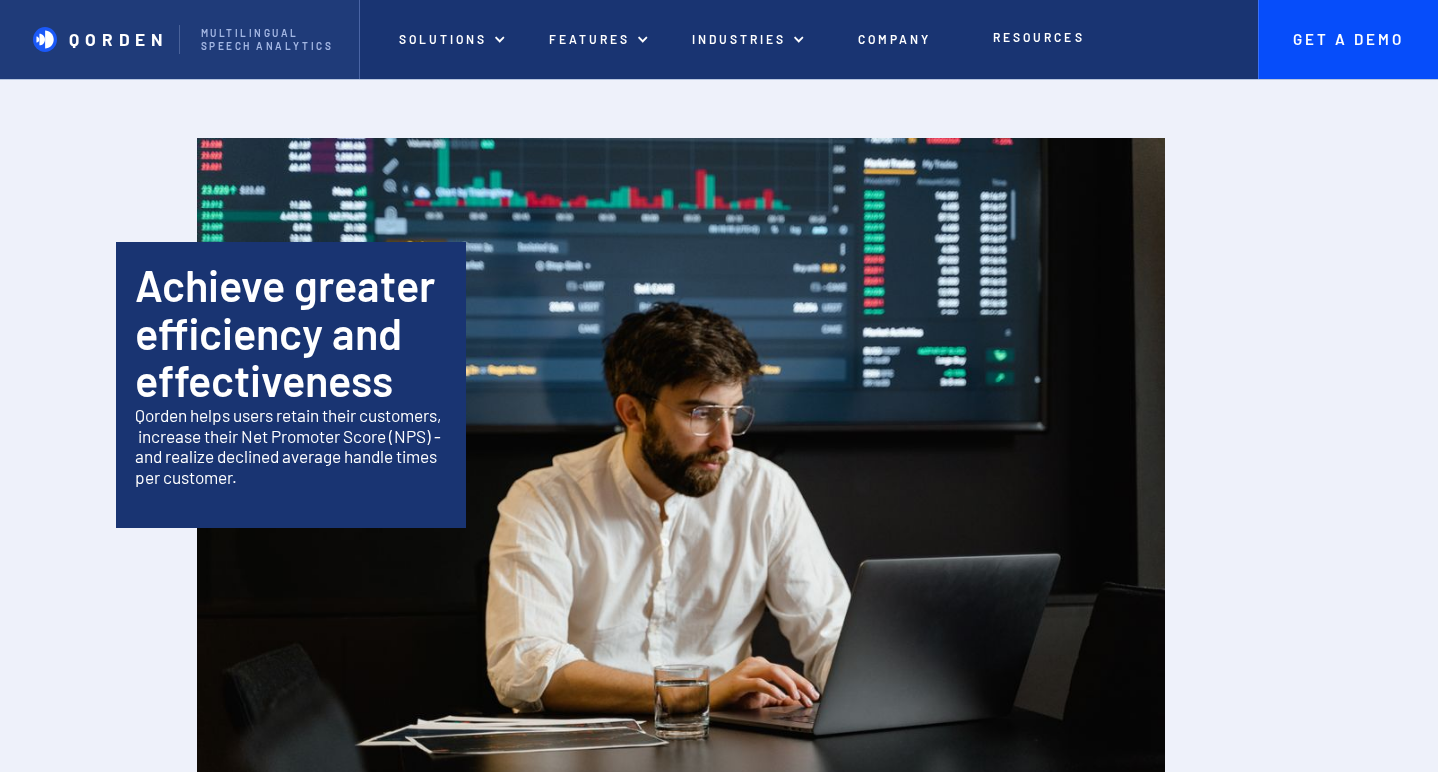 drag, startPoint x: 181, startPoint y: 416, endPoint x: 363, endPoint y: 486, distance: 194.99744 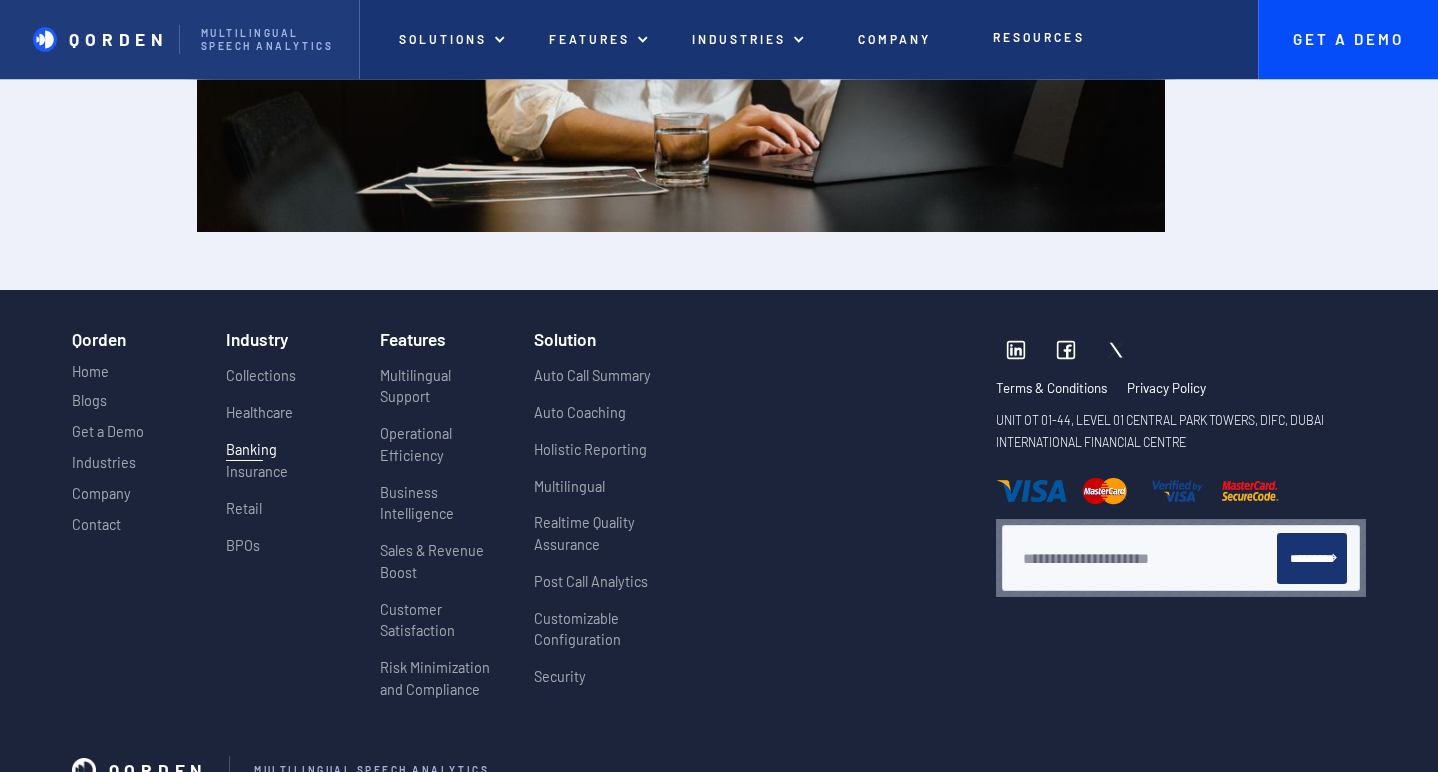 scroll, scrollTop: 2522, scrollLeft: 0, axis: vertical 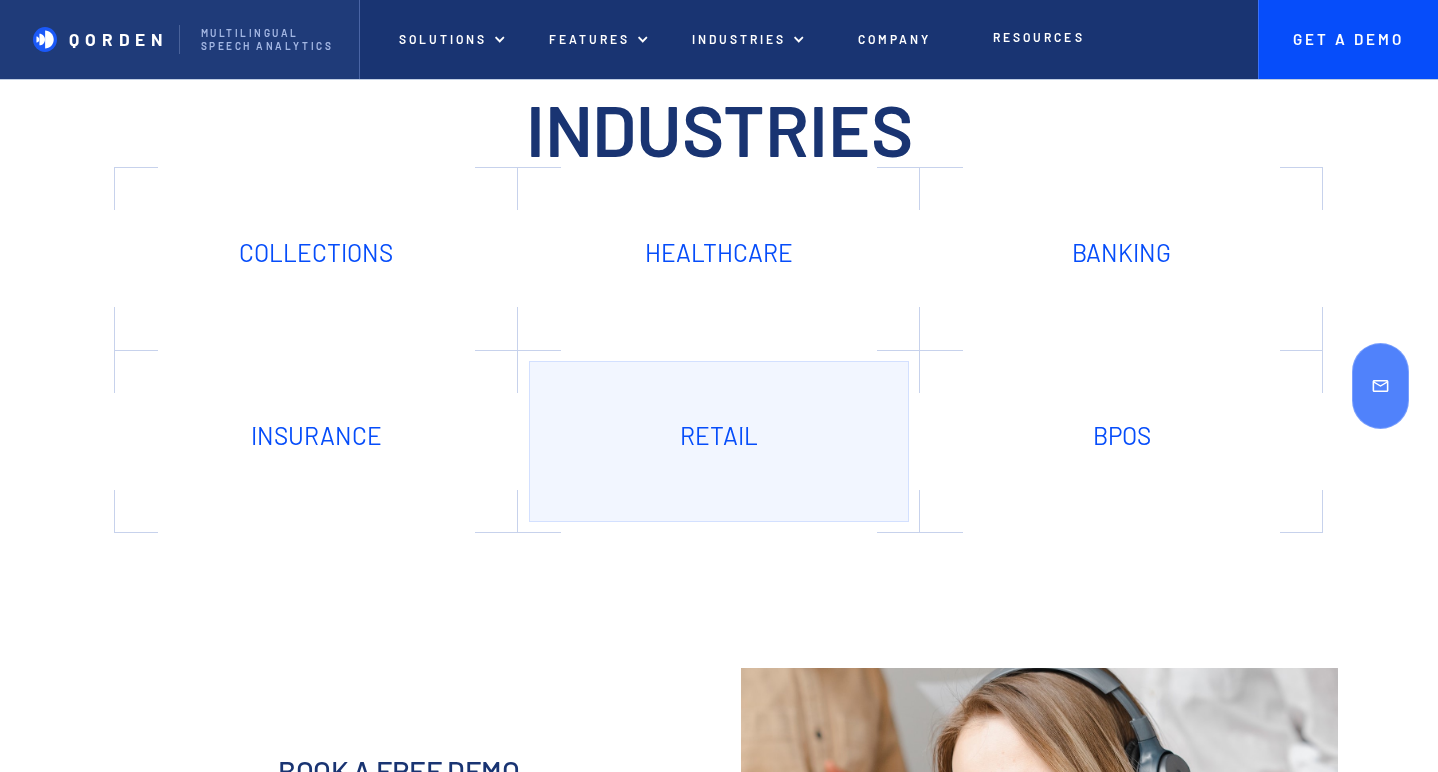 click on "Retail" at bounding box center [719, 441] 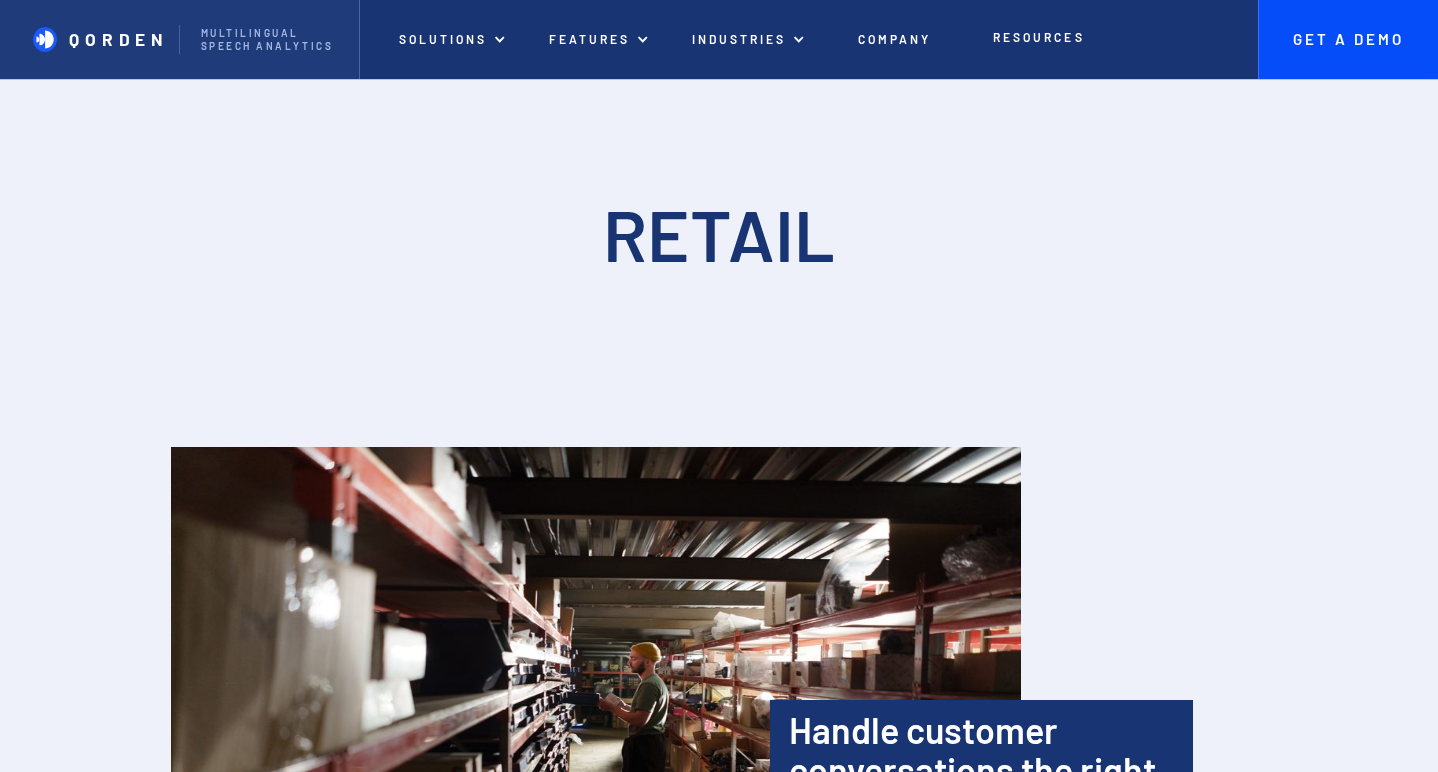 scroll, scrollTop: 0, scrollLeft: 0, axis: both 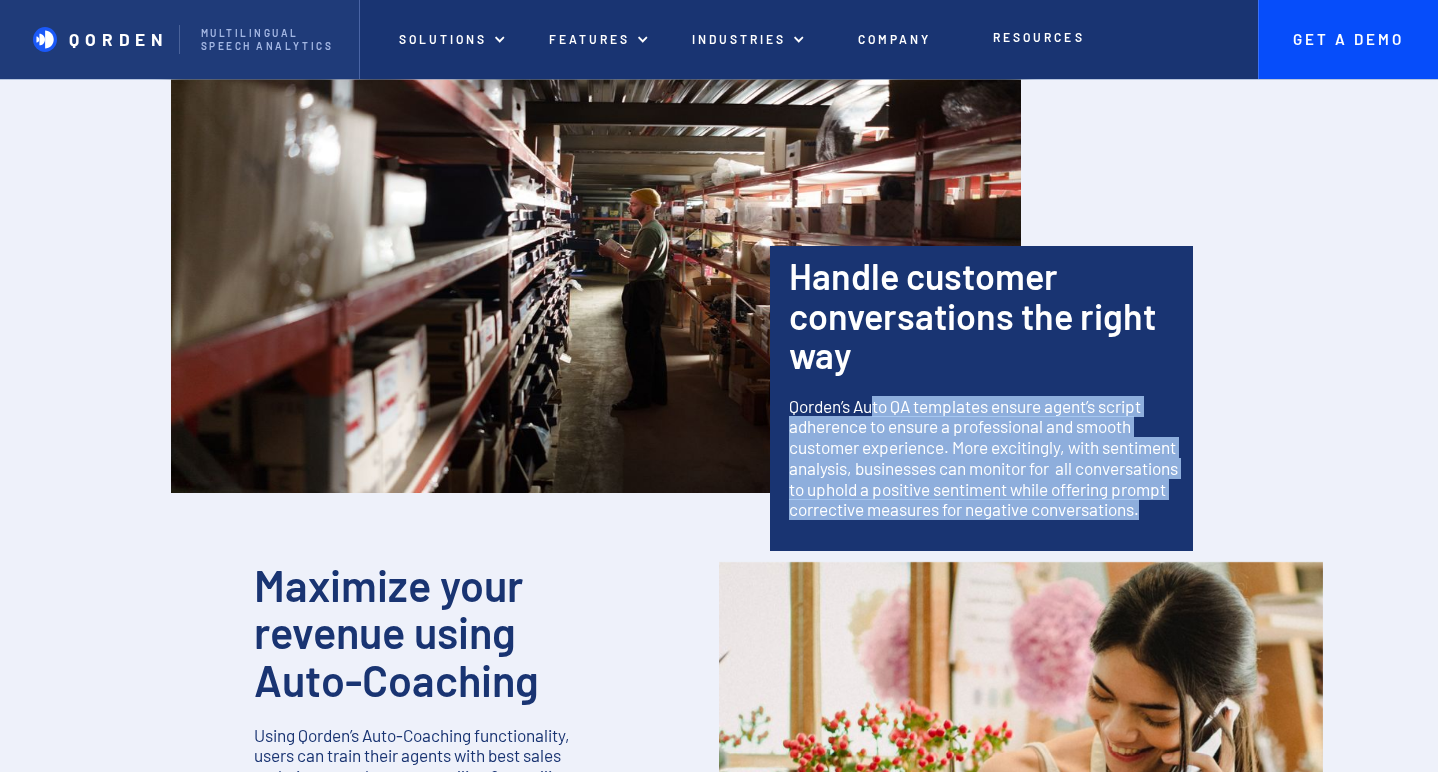 drag, startPoint x: 878, startPoint y: 404, endPoint x: 970, endPoint y: 532, distance: 157.63248 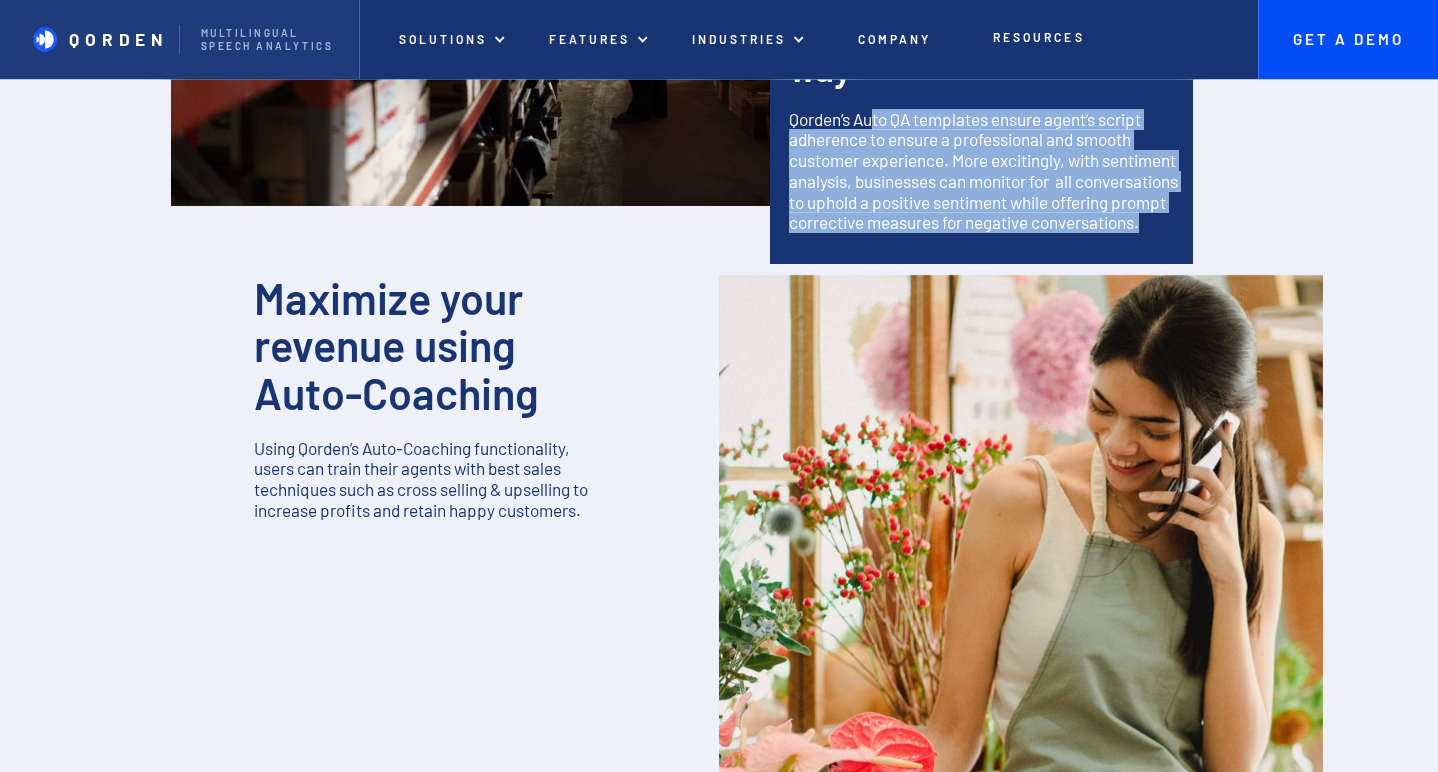 scroll, scrollTop: 859, scrollLeft: 0, axis: vertical 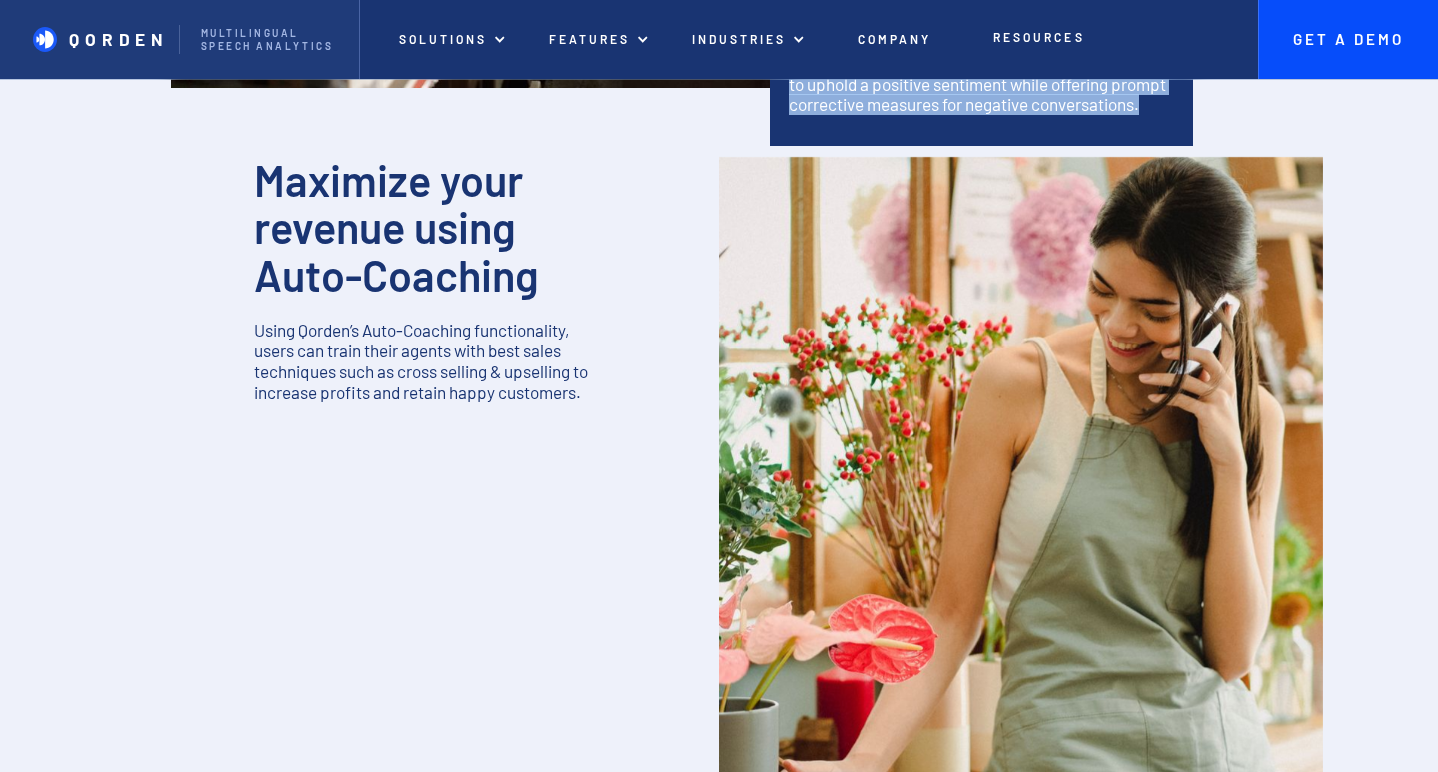 drag, startPoint x: 271, startPoint y: 346, endPoint x: 603, endPoint y: 422, distance: 340.58774 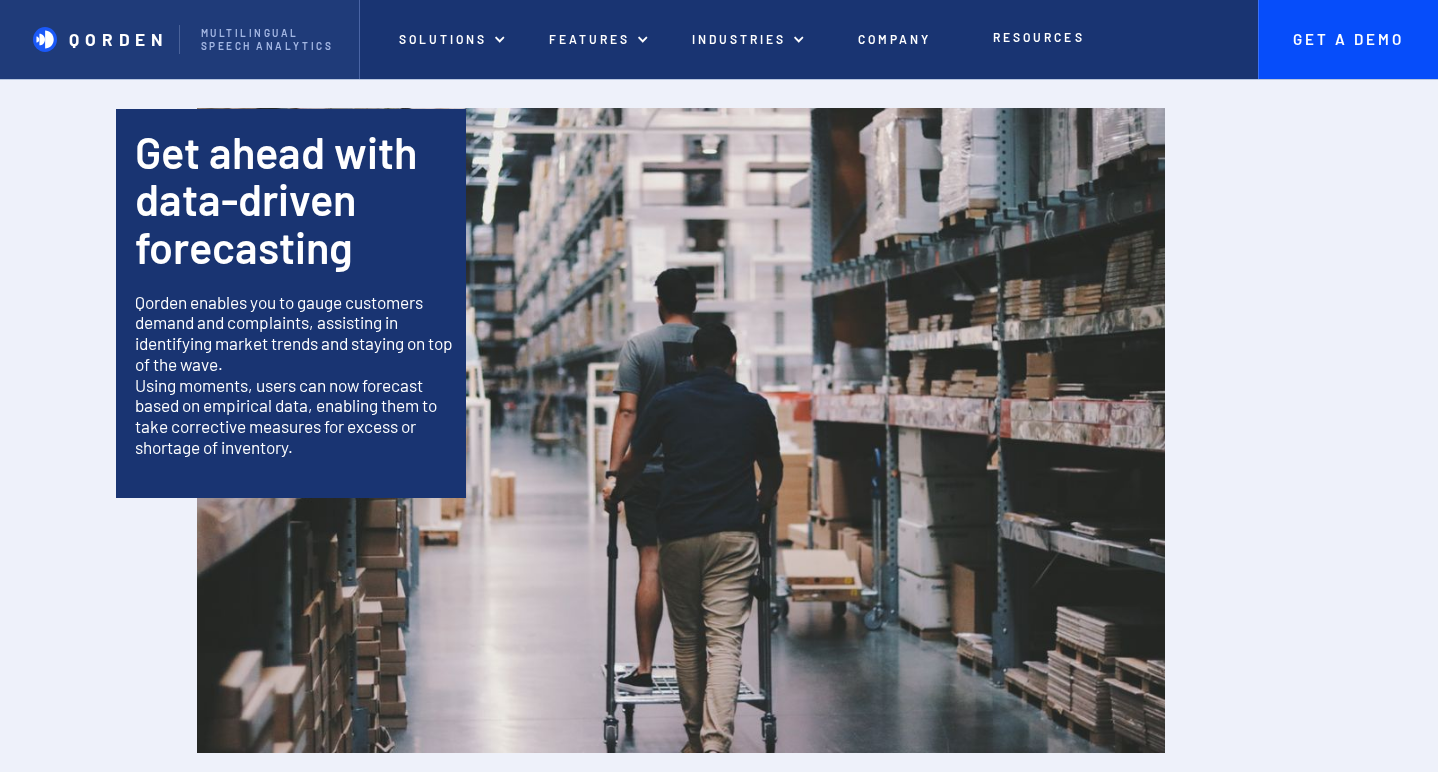 scroll, scrollTop: 2066, scrollLeft: 0, axis: vertical 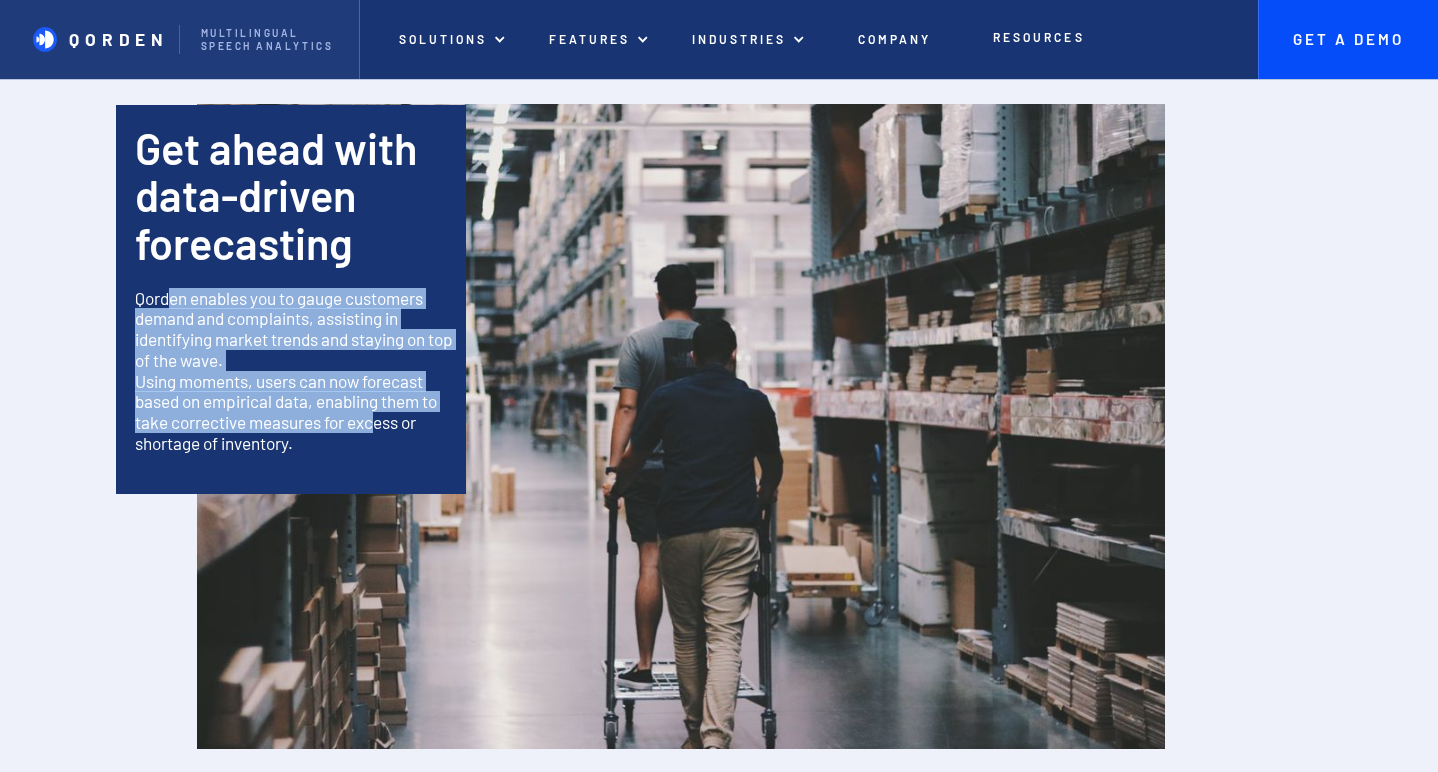 drag, startPoint x: 174, startPoint y: 318, endPoint x: 378, endPoint y: 433, distance: 234.18155 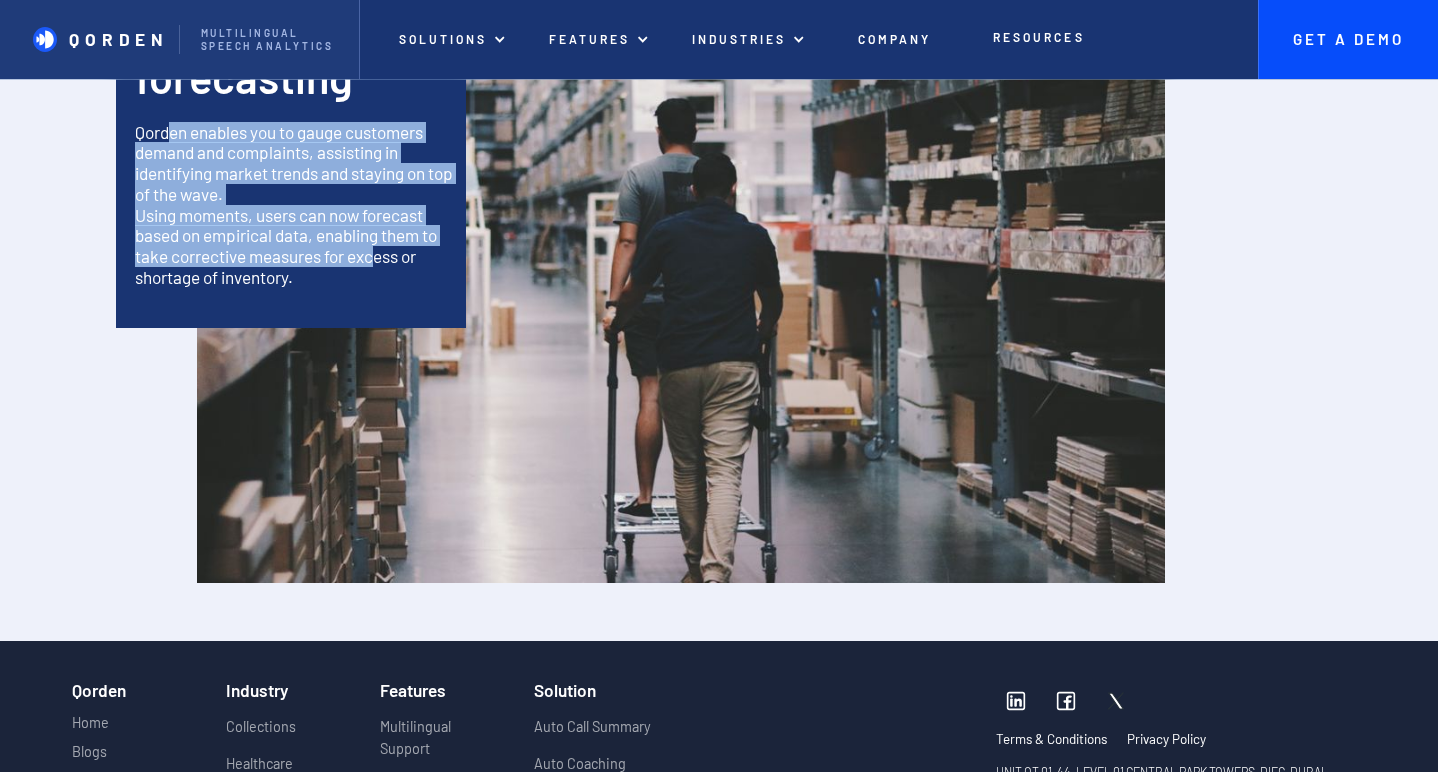 scroll, scrollTop: 2235, scrollLeft: 0, axis: vertical 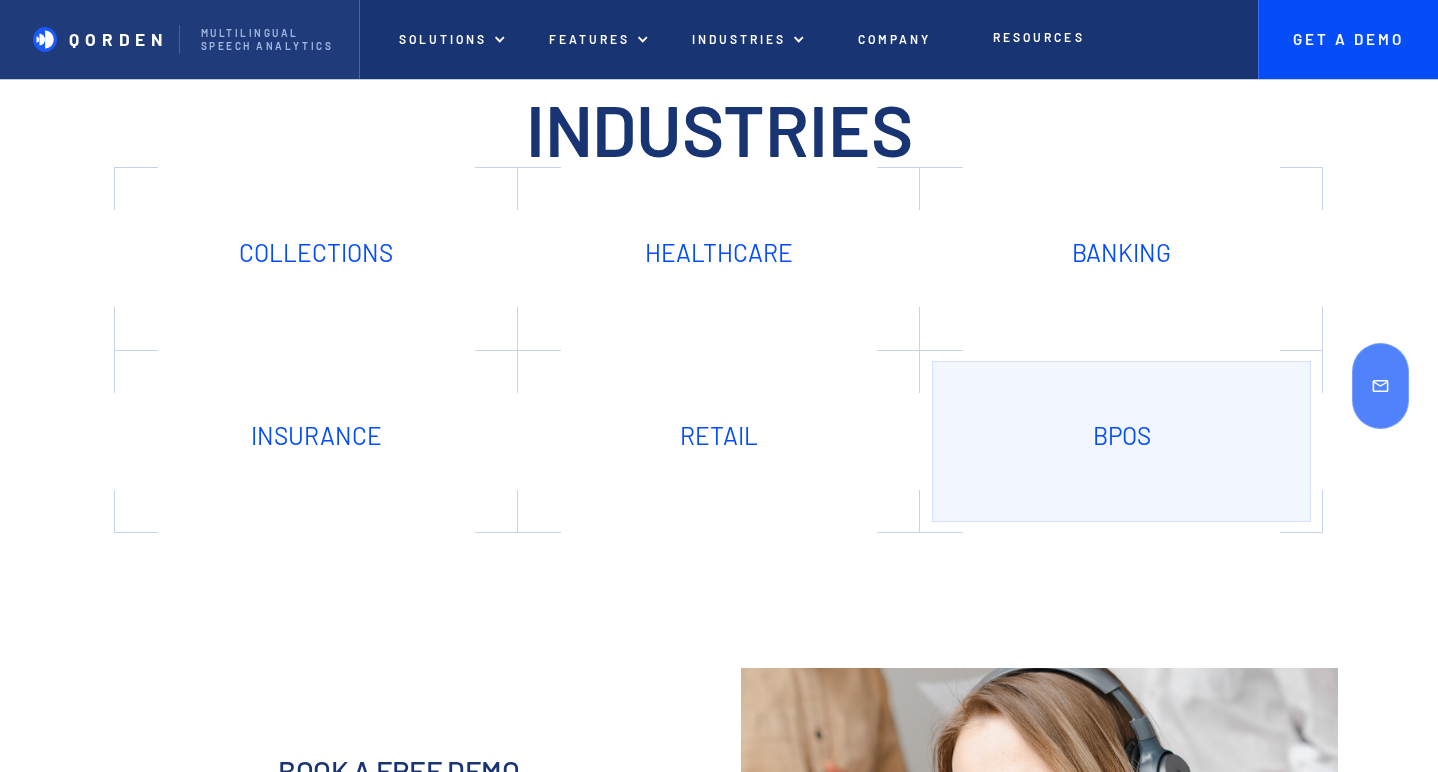 click on "BPOs" at bounding box center [1122, 441] 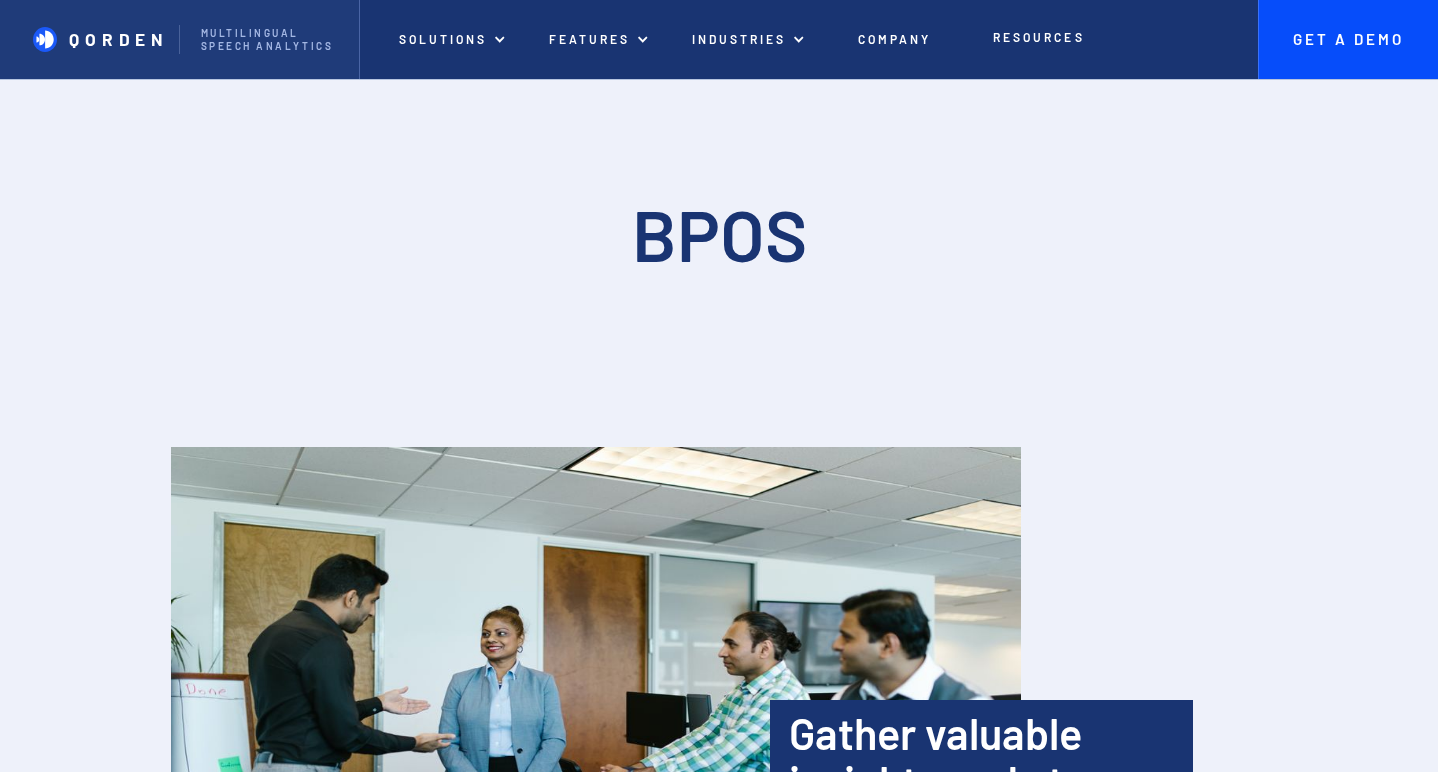 scroll, scrollTop: 0, scrollLeft: 0, axis: both 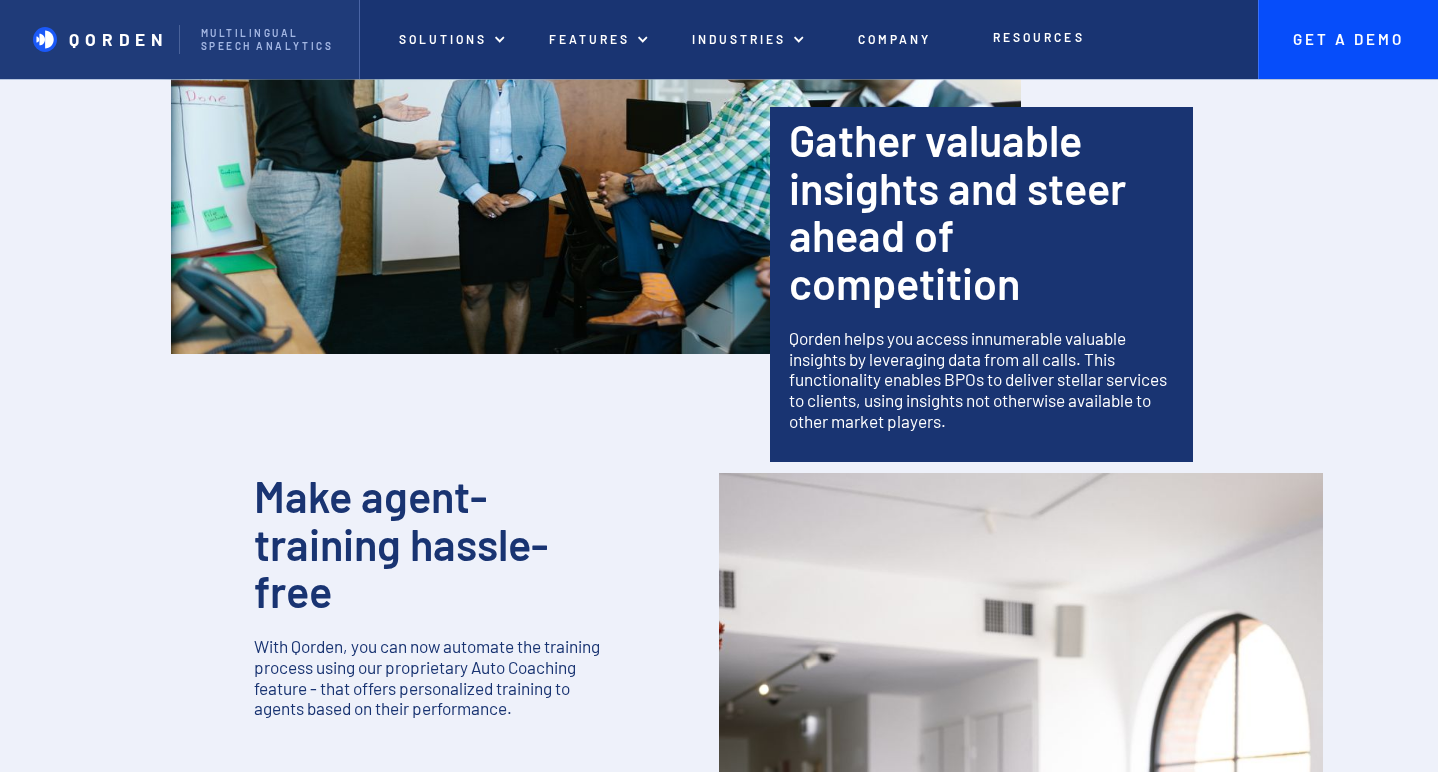 drag, startPoint x: 795, startPoint y: 339, endPoint x: 961, endPoint y: 424, distance: 186.49664 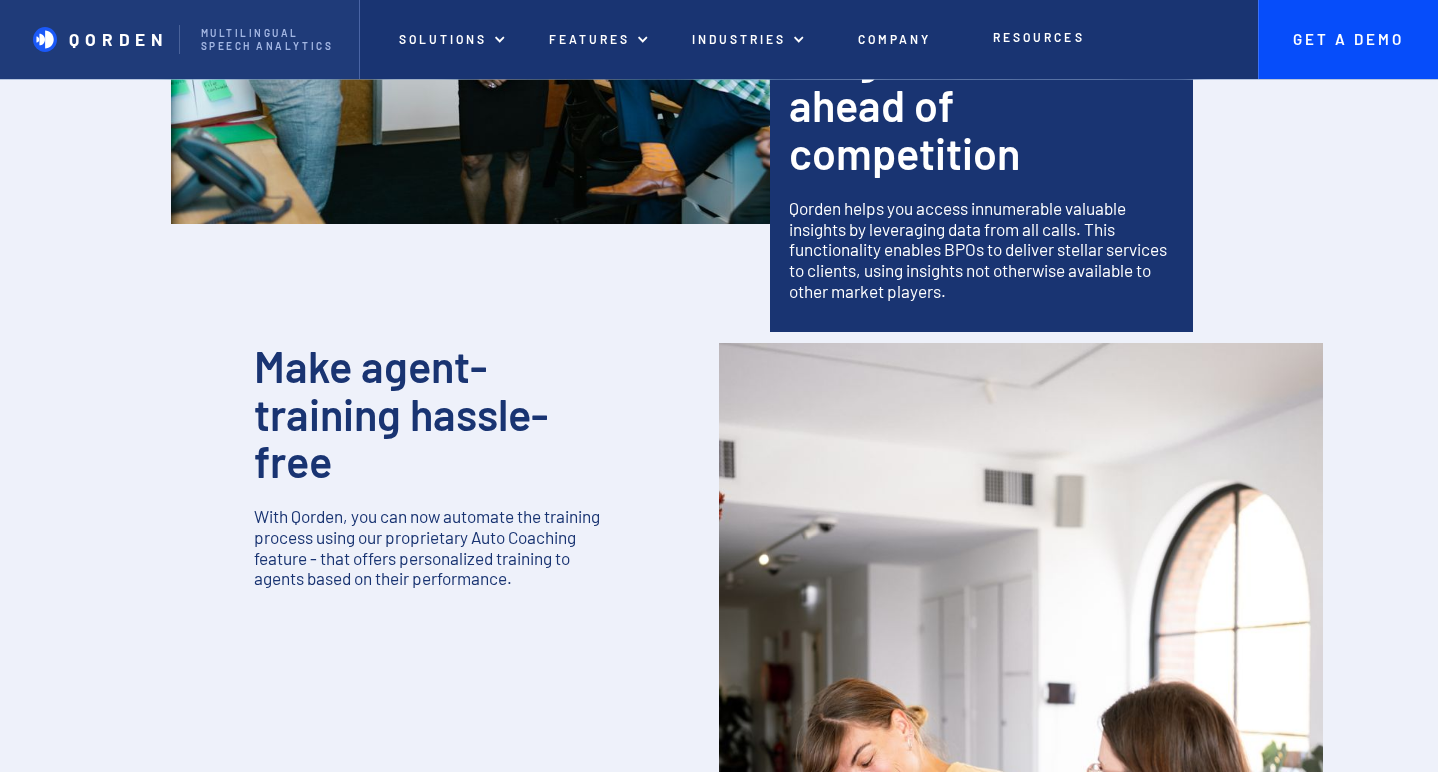 scroll, scrollTop: 729, scrollLeft: 0, axis: vertical 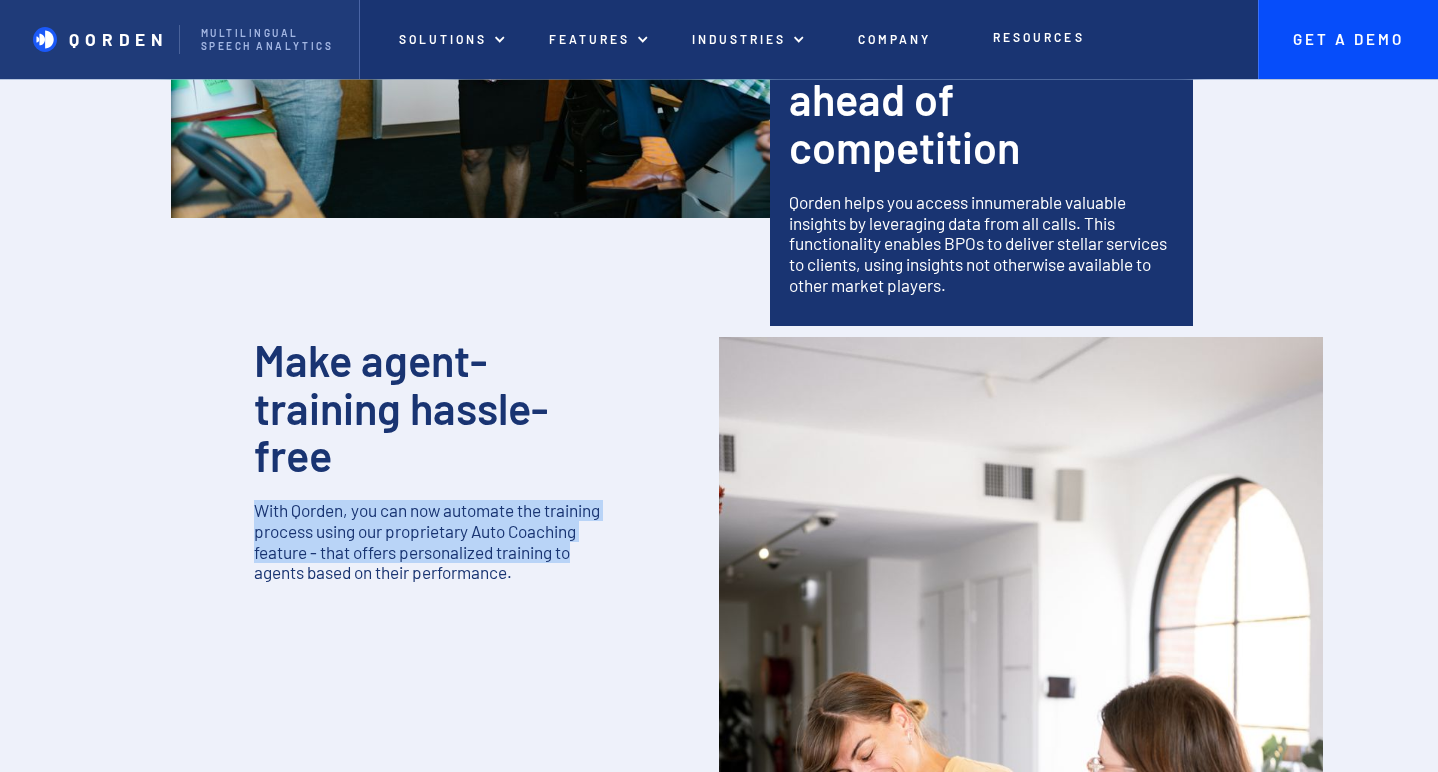 drag, startPoint x: 261, startPoint y: 508, endPoint x: 637, endPoint y: 552, distance: 378.5657 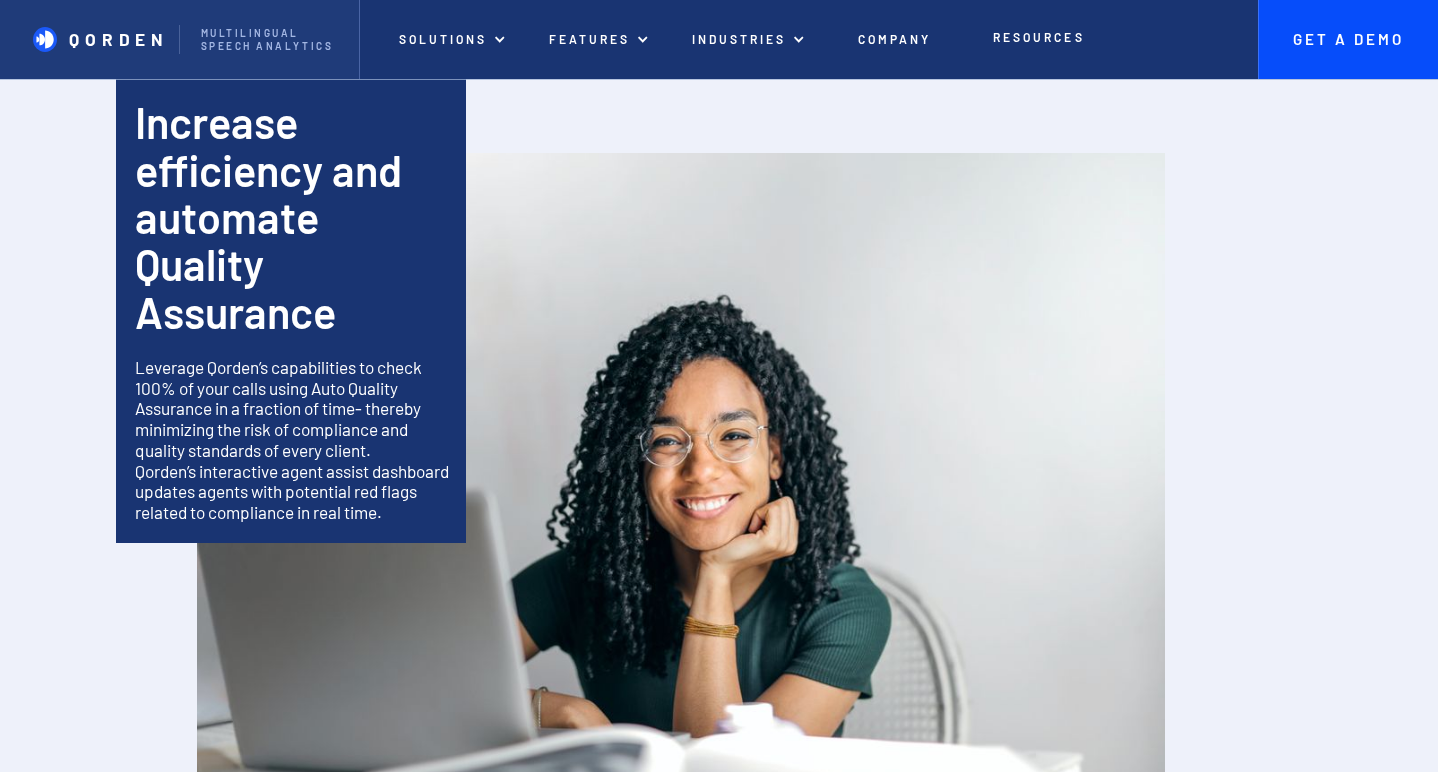 scroll, scrollTop: 2263, scrollLeft: 0, axis: vertical 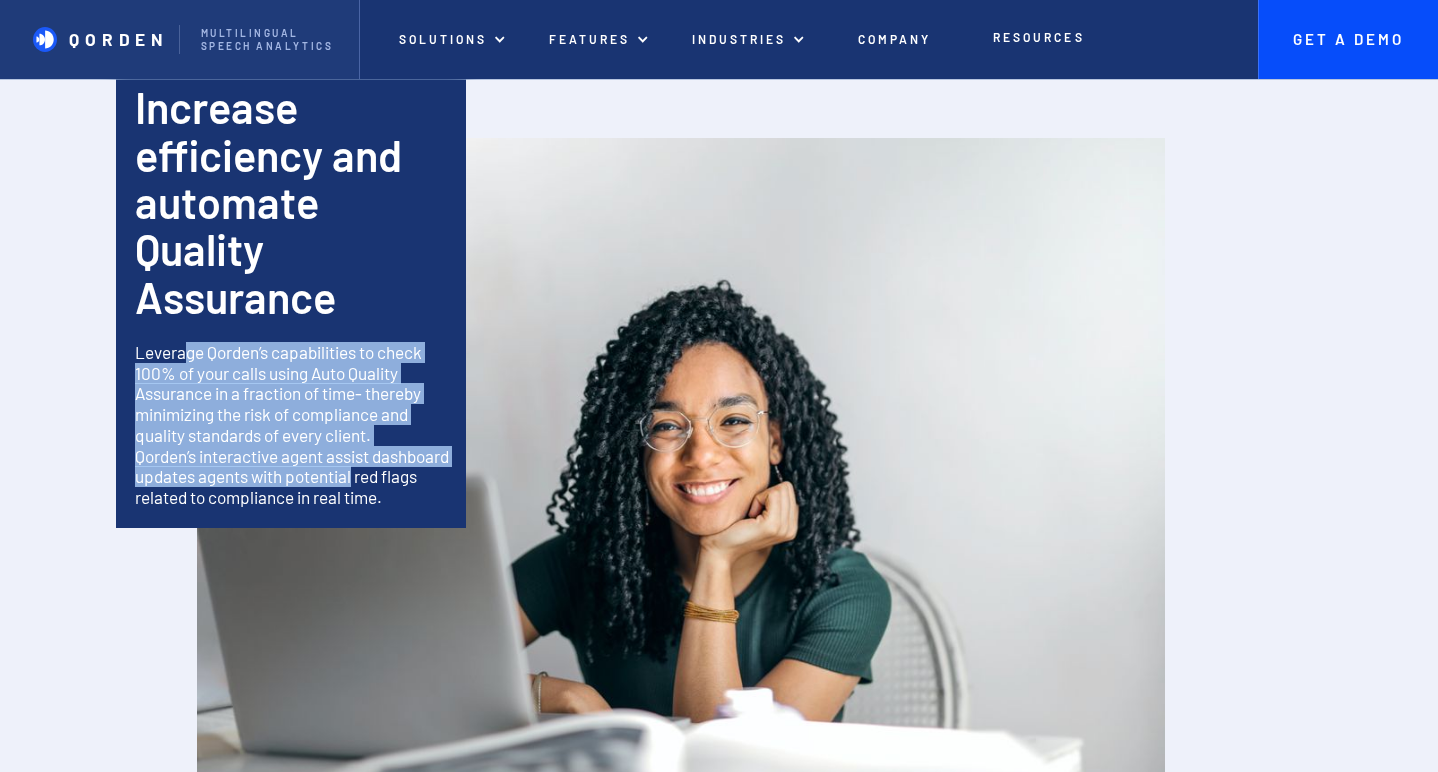 drag, startPoint x: 186, startPoint y: 301, endPoint x: 443, endPoint y: 433, distance: 288.91693 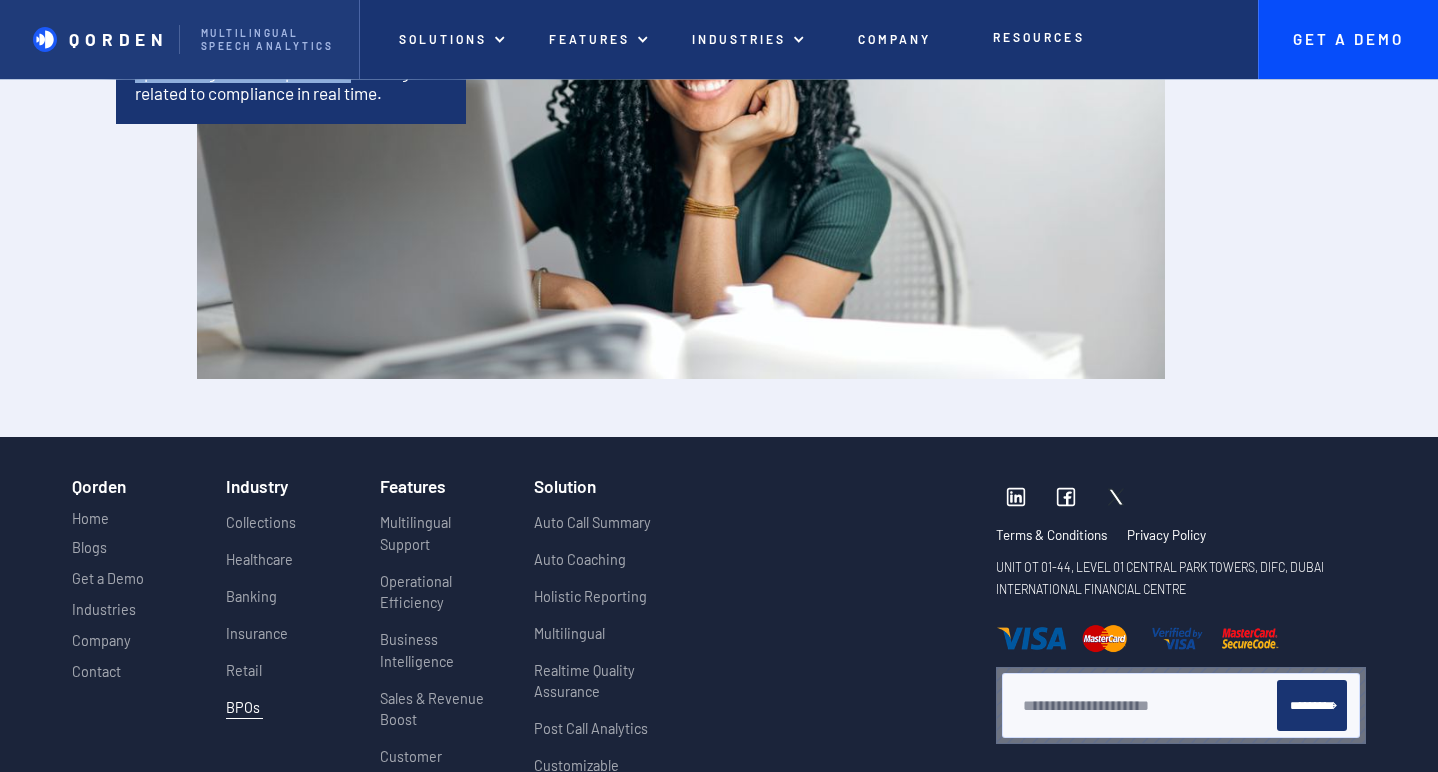 scroll, scrollTop: 2675, scrollLeft: 0, axis: vertical 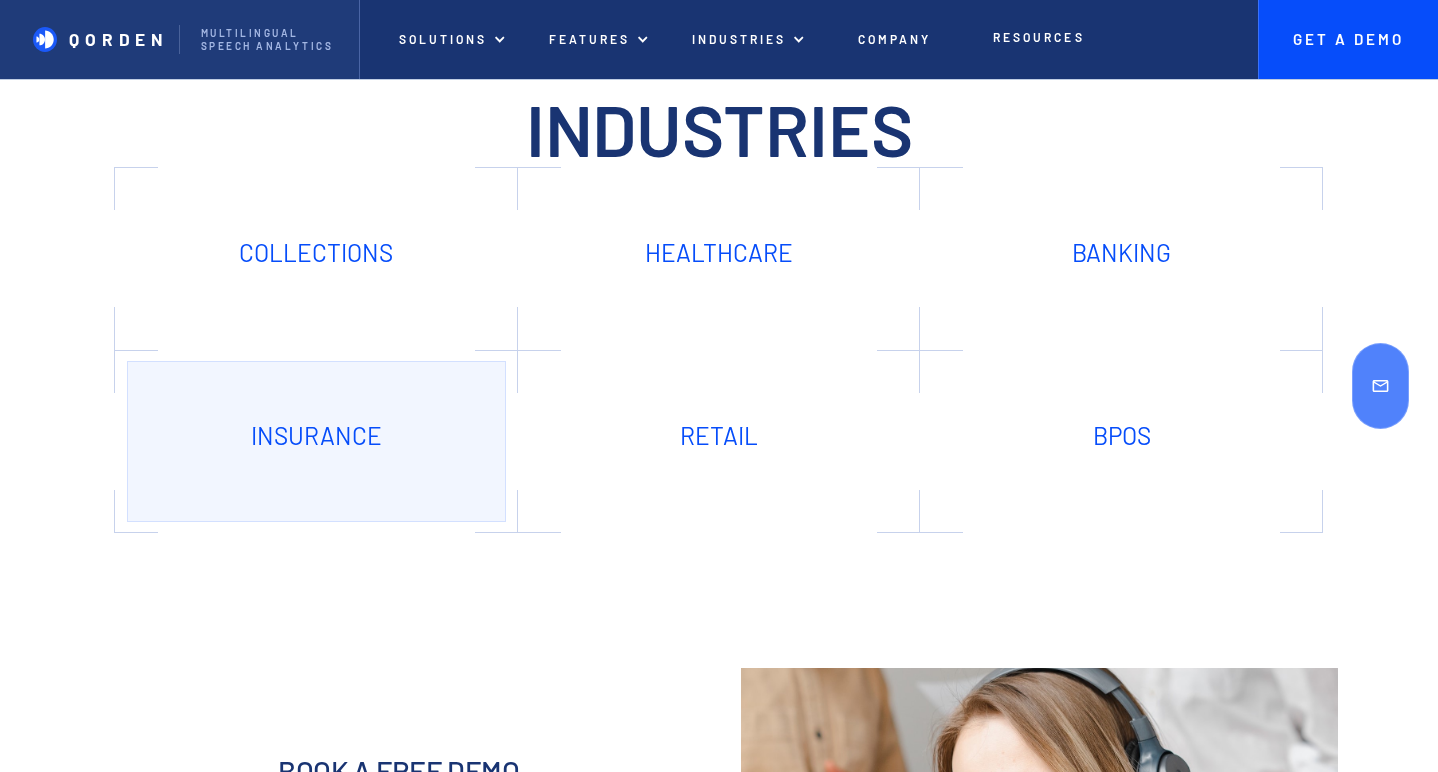 click on "Insurance" at bounding box center (317, 441) 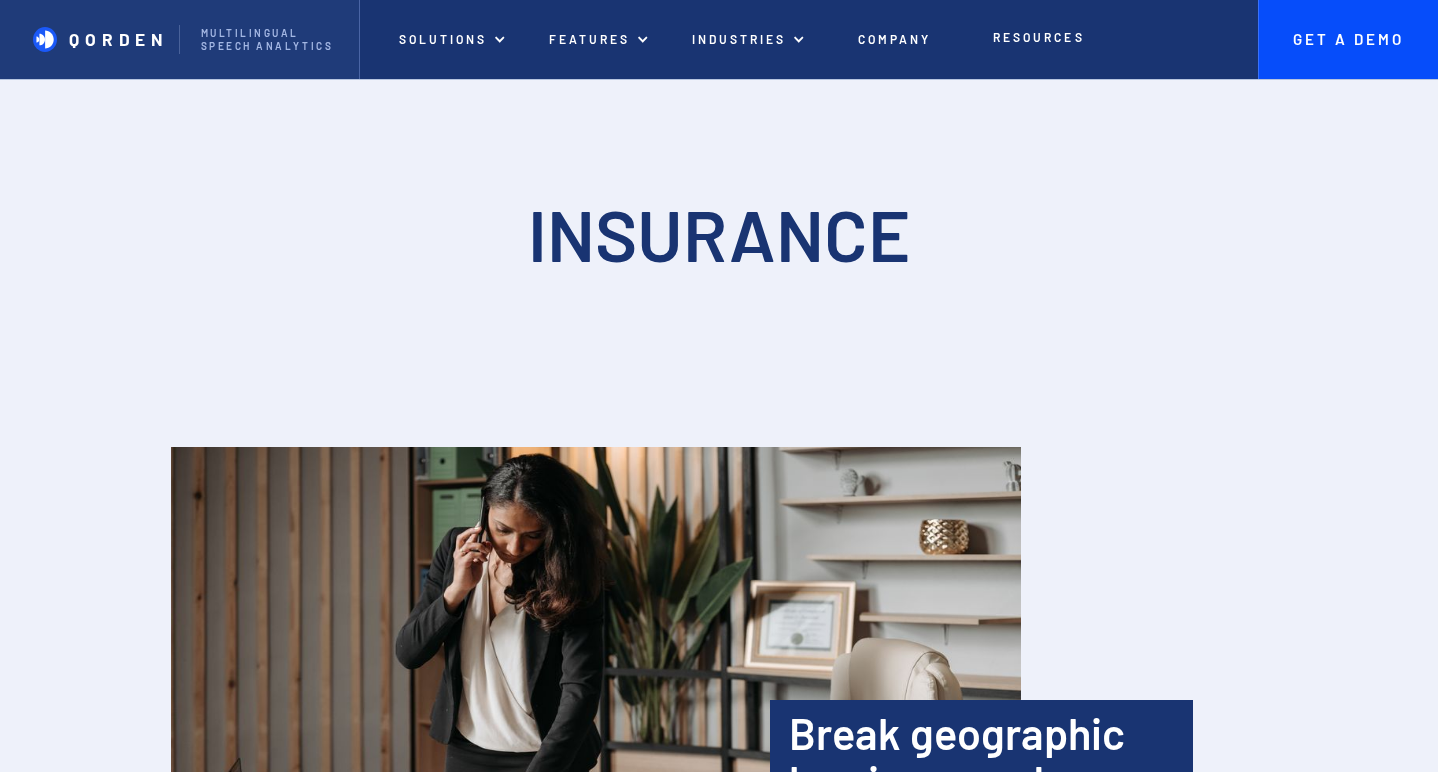 scroll, scrollTop: 0, scrollLeft: 0, axis: both 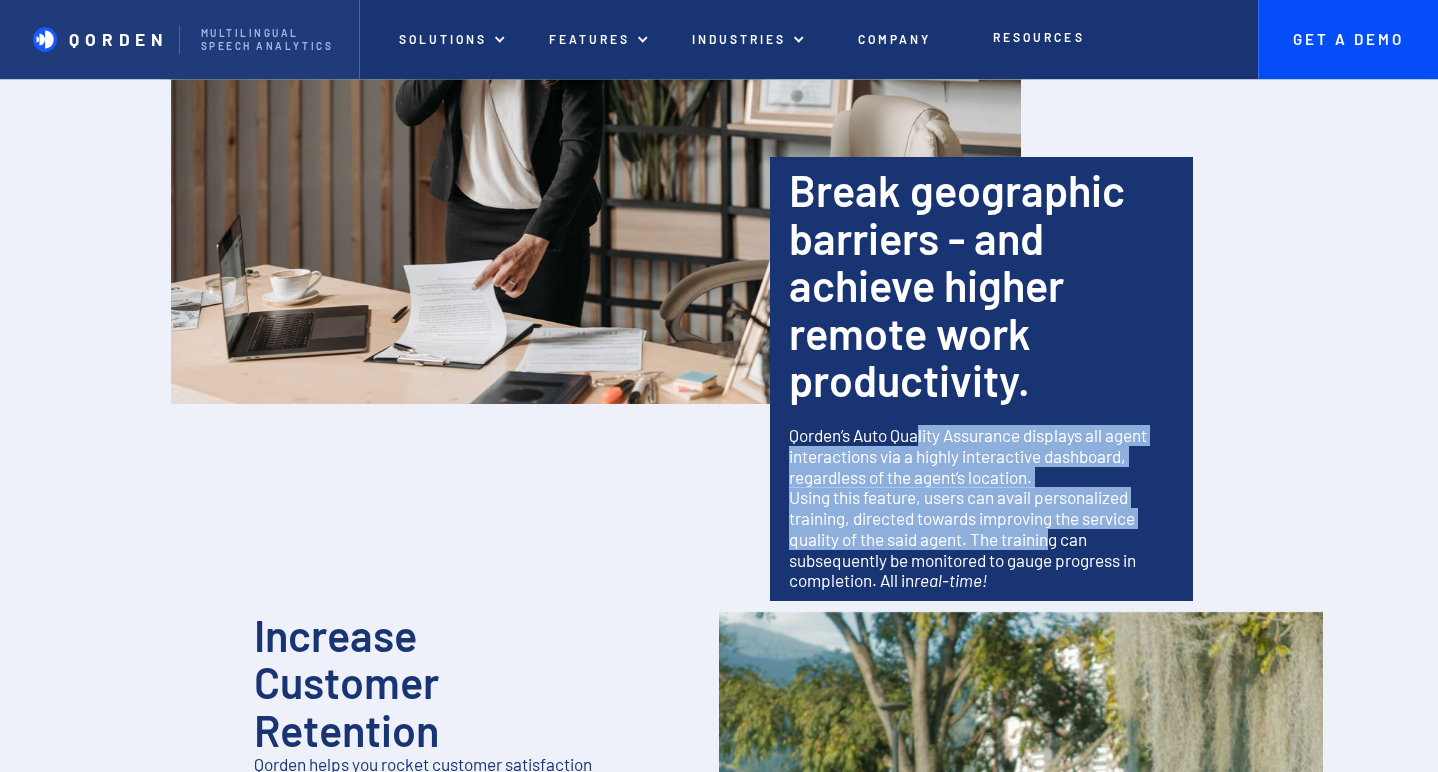 drag, startPoint x: 922, startPoint y: 435, endPoint x: 1053, endPoint y: 540, distance: 167.88687 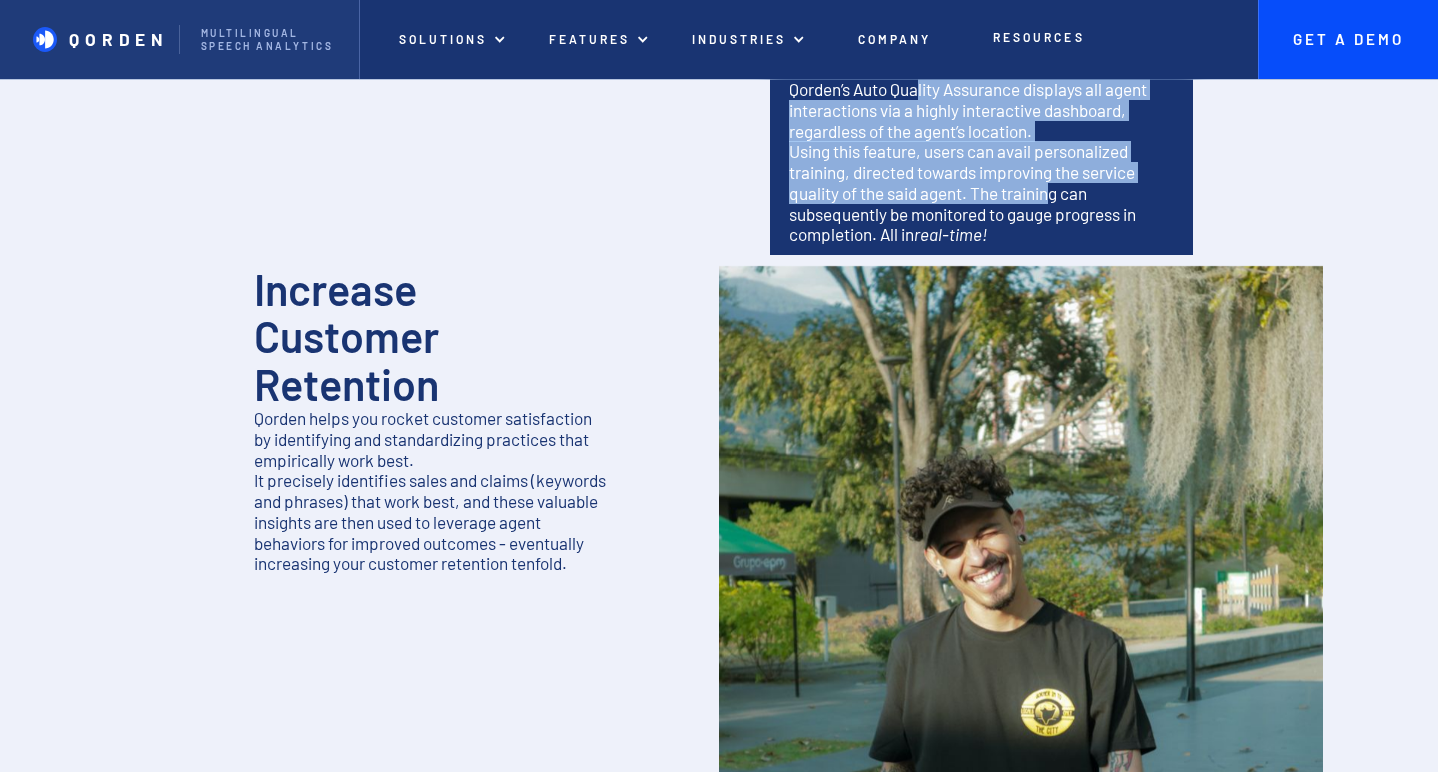 scroll, scrollTop: 891, scrollLeft: 0, axis: vertical 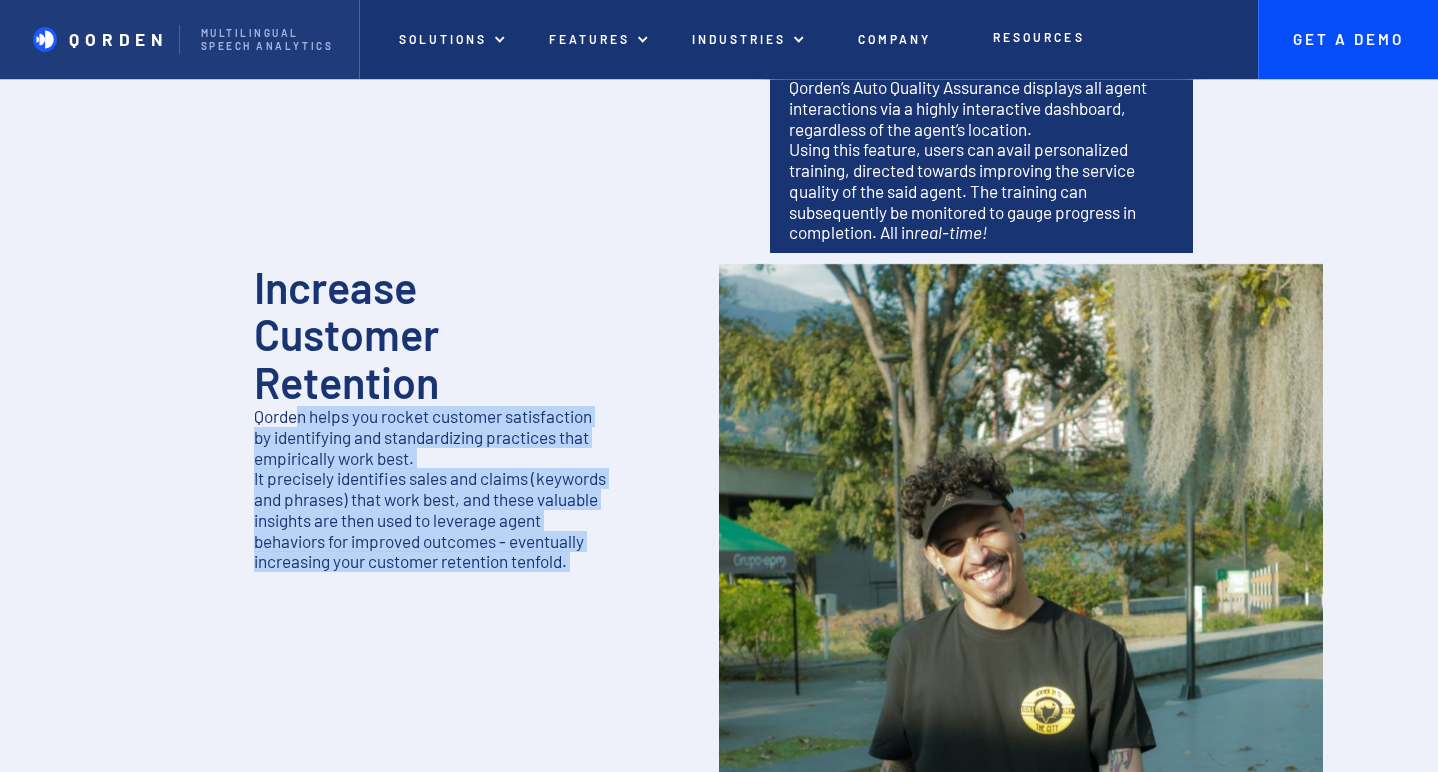 drag, startPoint x: 300, startPoint y: 422, endPoint x: 428, endPoint y: 603, distance: 221.68672 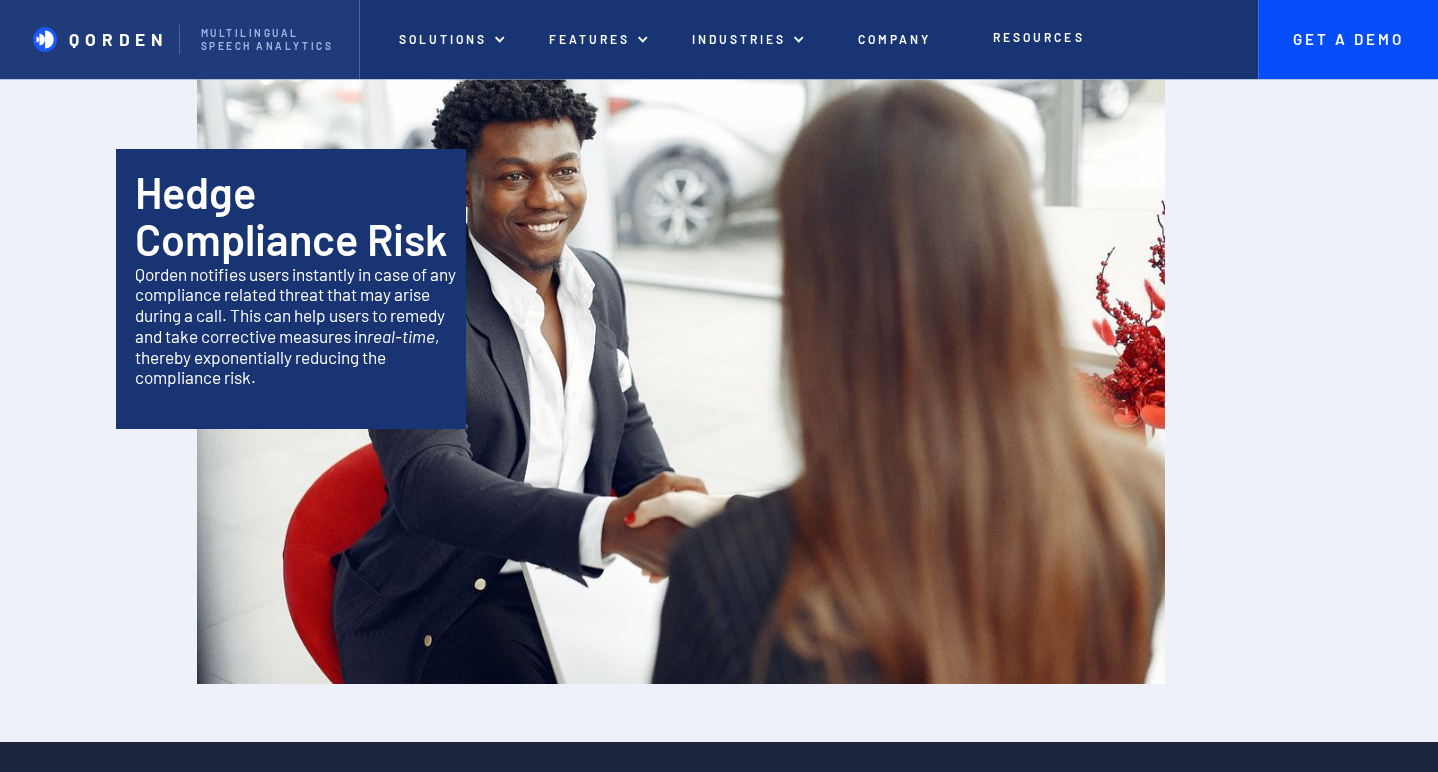 scroll, scrollTop: 2173, scrollLeft: 0, axis: vertical 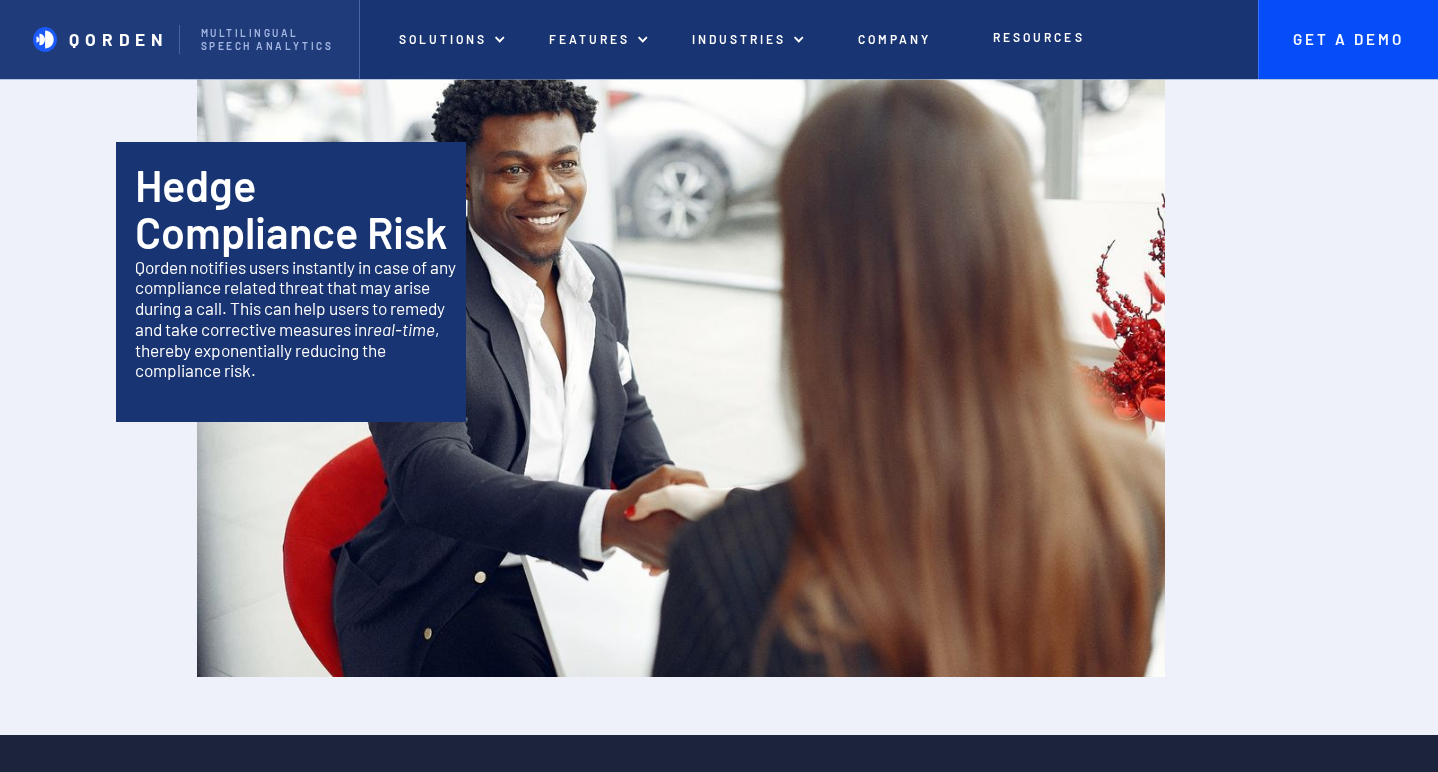 drag, startPoint x: 220, startPoint y: 311, endPoint x: 408, endPoint y: 420, distance: 217.31314 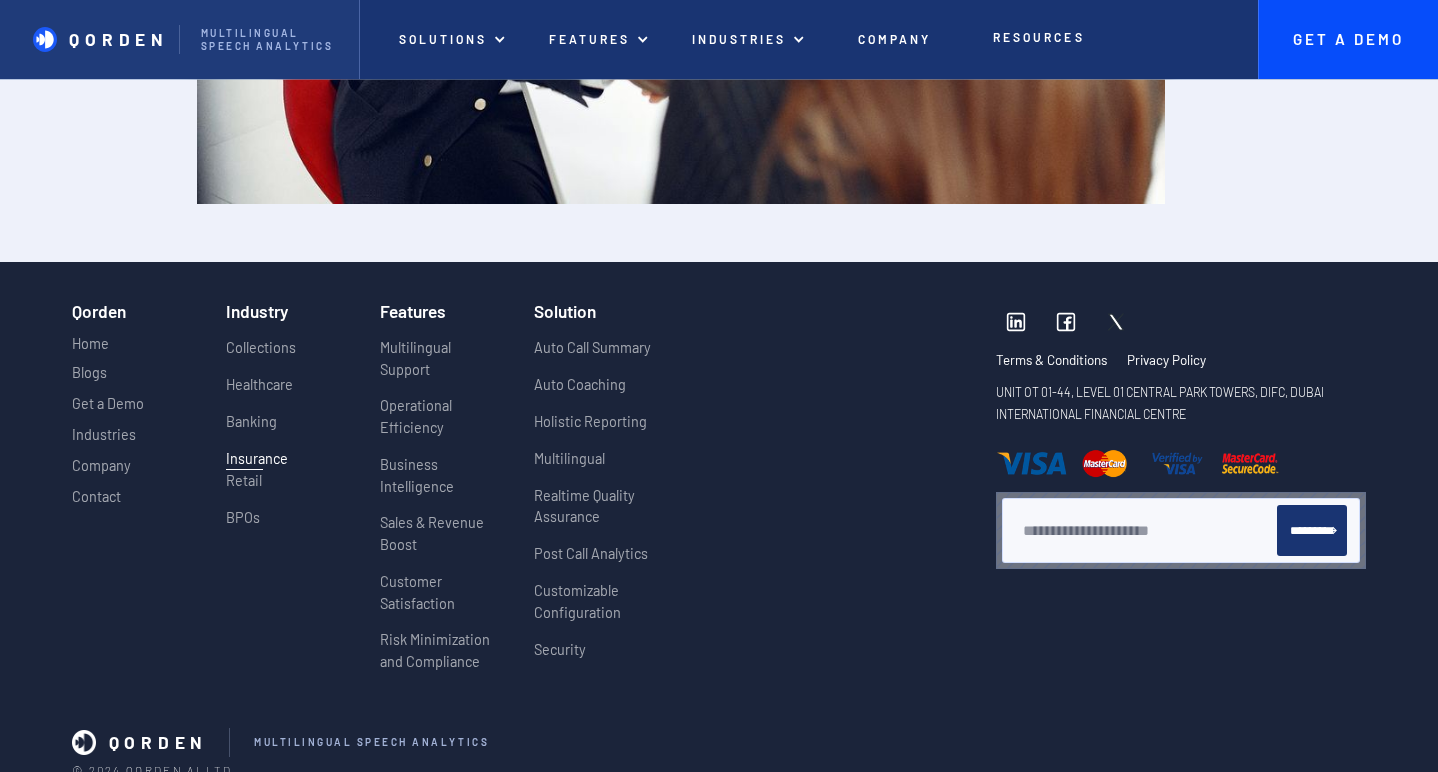 scroll, scrollTop: 2759, scrollLeft: 0, axis: vertical 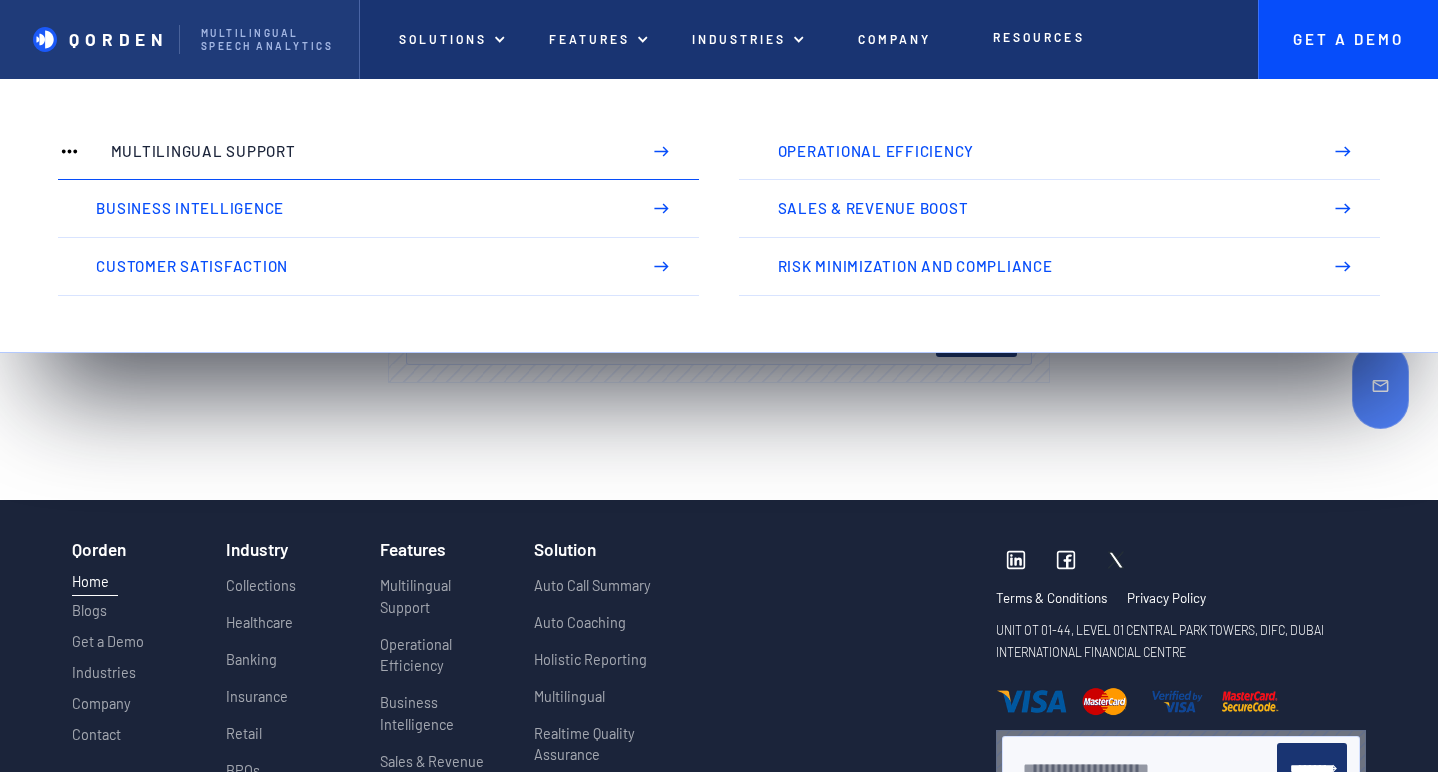 click on "Multilingual Support" at bounding box center (379, 152) 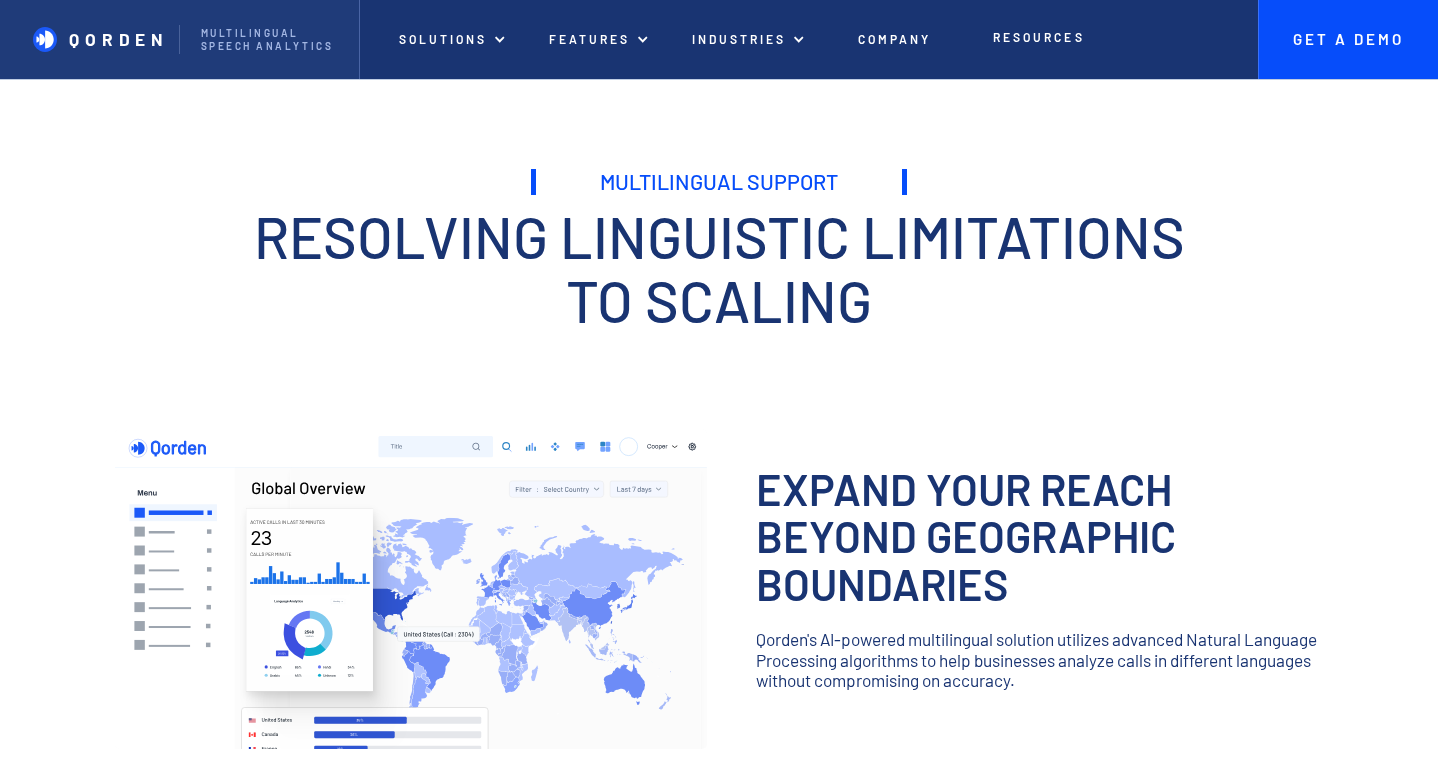 scroll, scrollTop: 0, scrollLeft: 0, axis: both 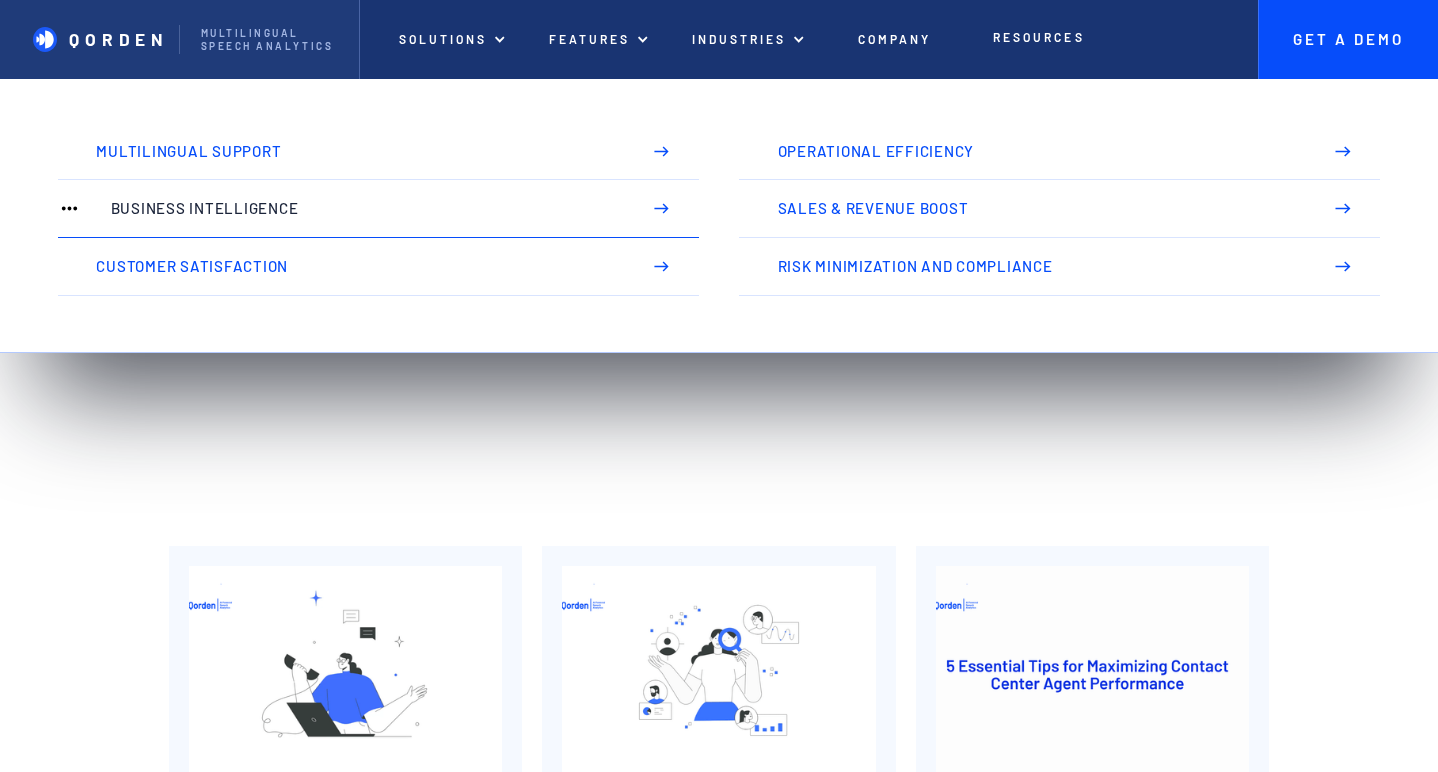 click on "Business Intelligence" at bounding box center (366, 208) 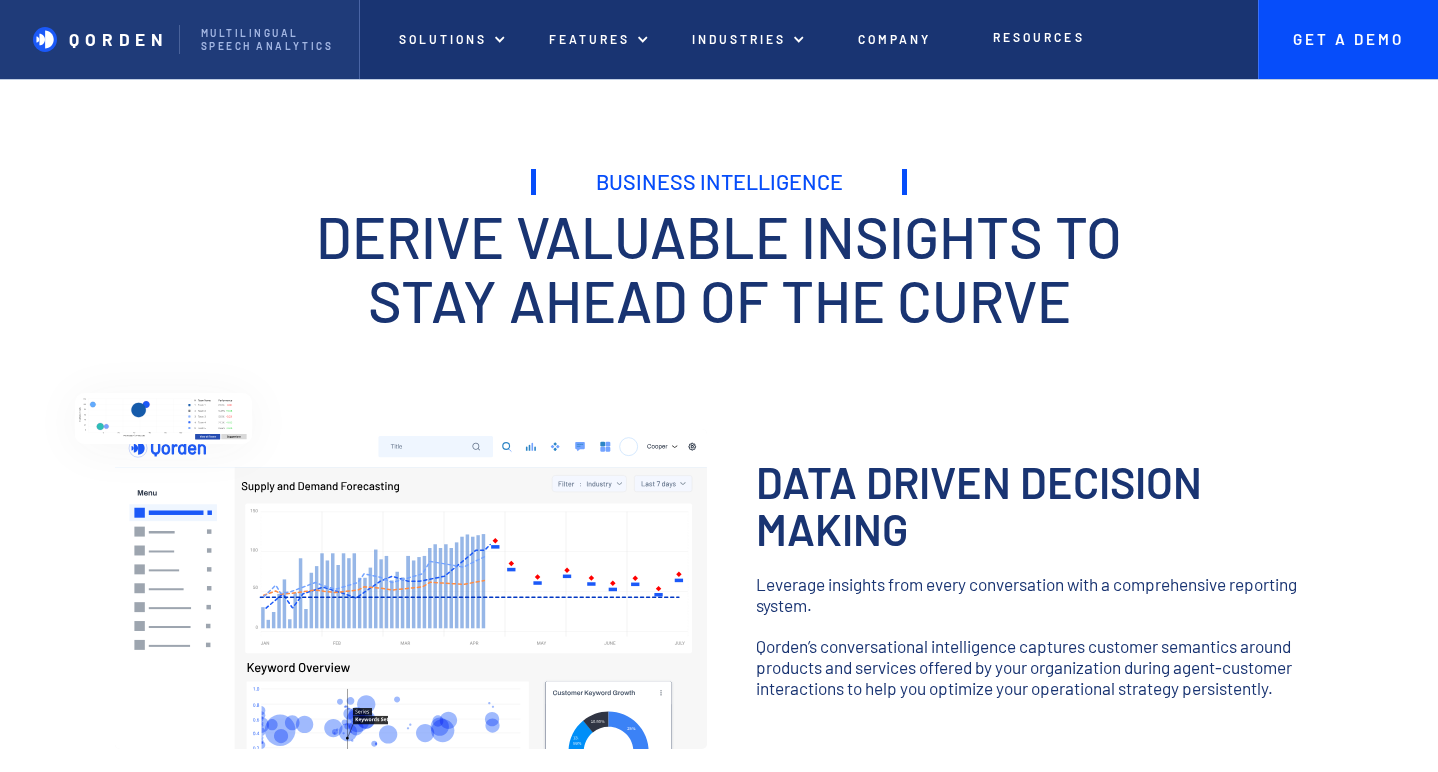 scroll, scrollTop: 0, scrollLeft: 0, axis: both 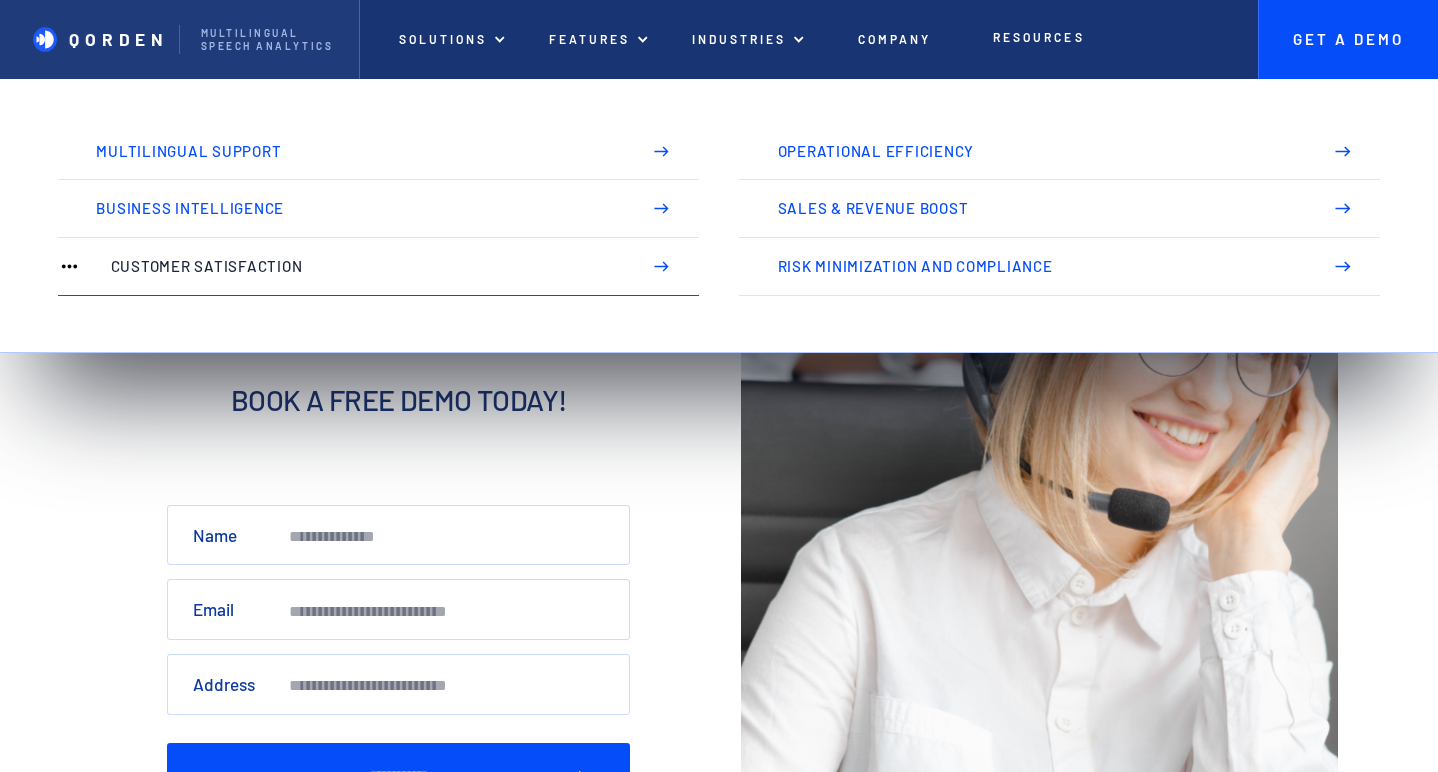 click on "Customer Satisfaction" at bounding box center [366, 266] 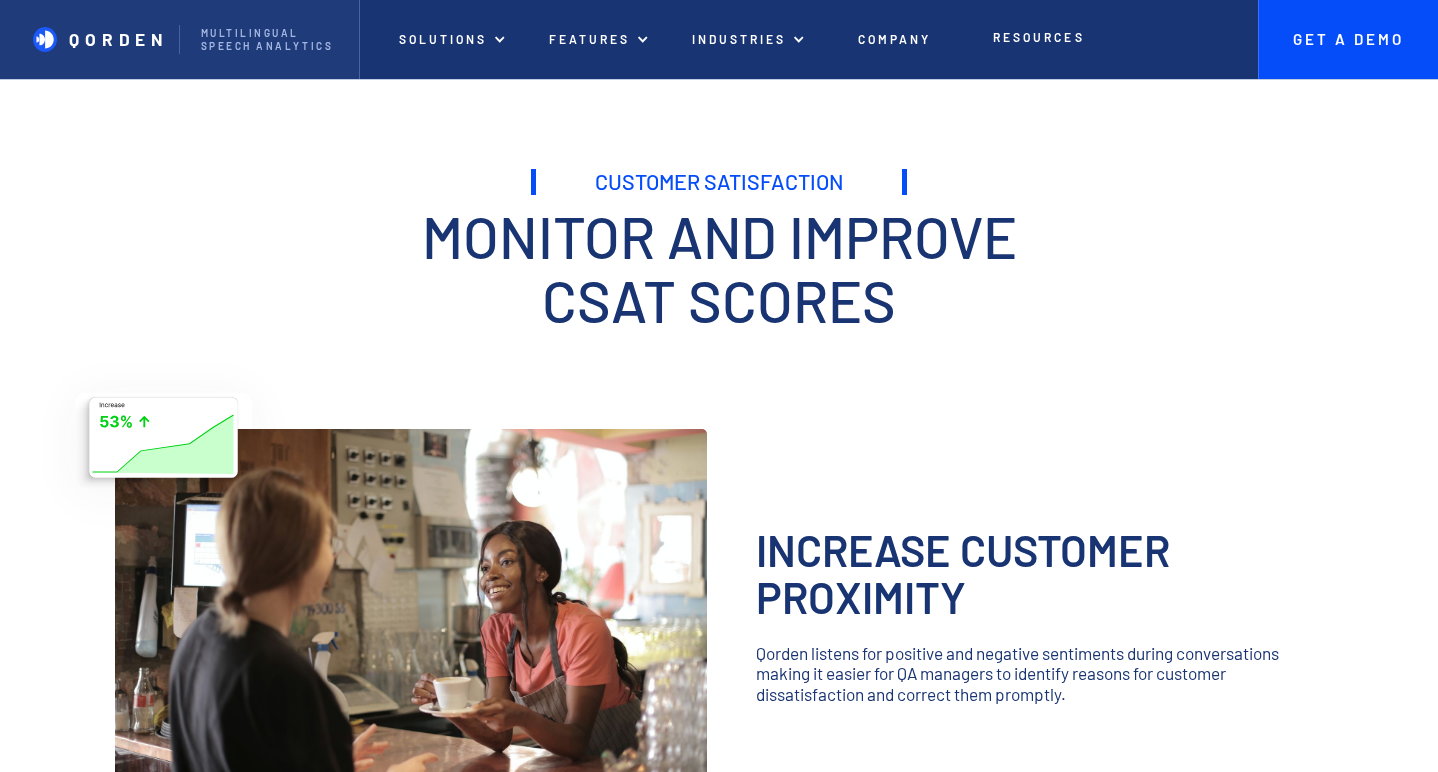 scroll, scrollTop: 0, scrollLeft: 0, axis: both 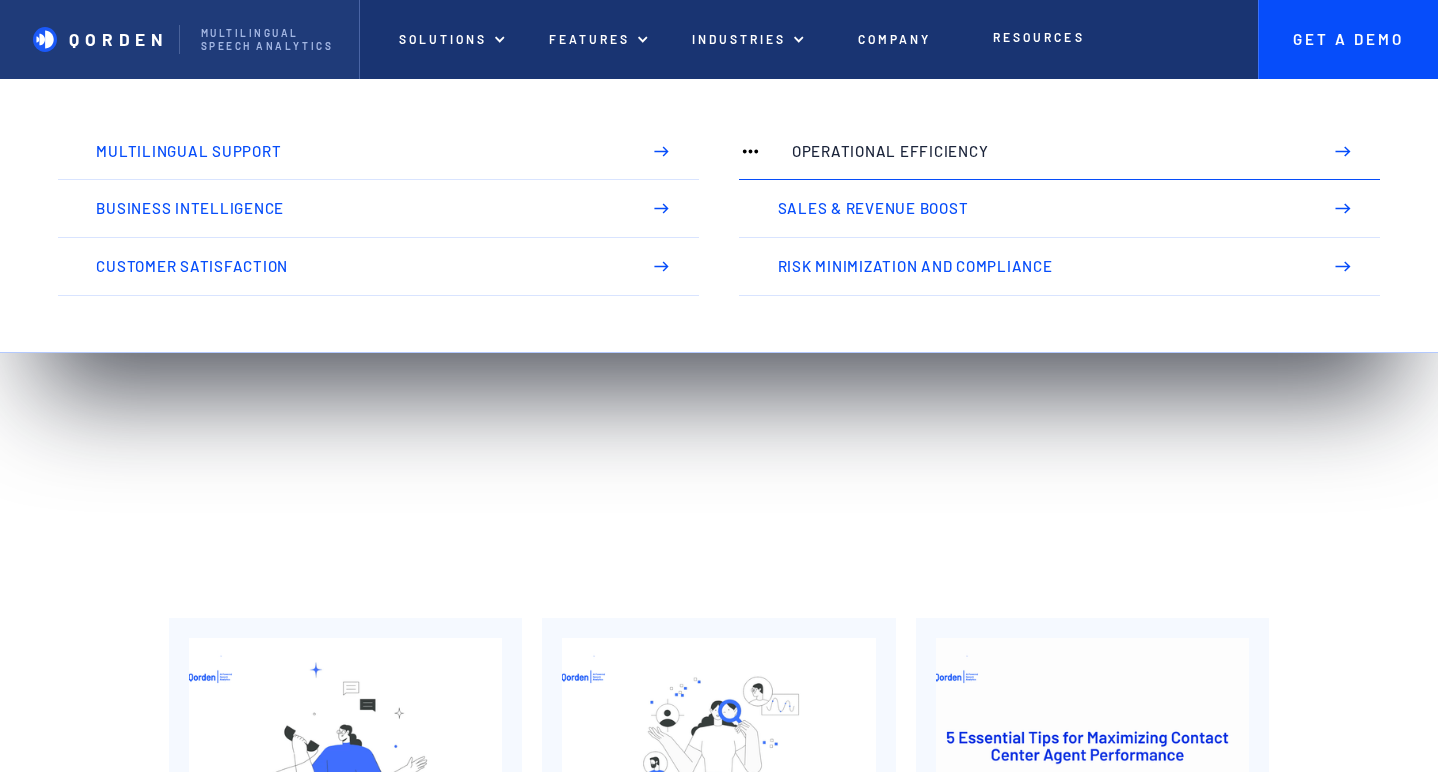 click on "Operational Efficiency" at bounding box center (1047, 151) 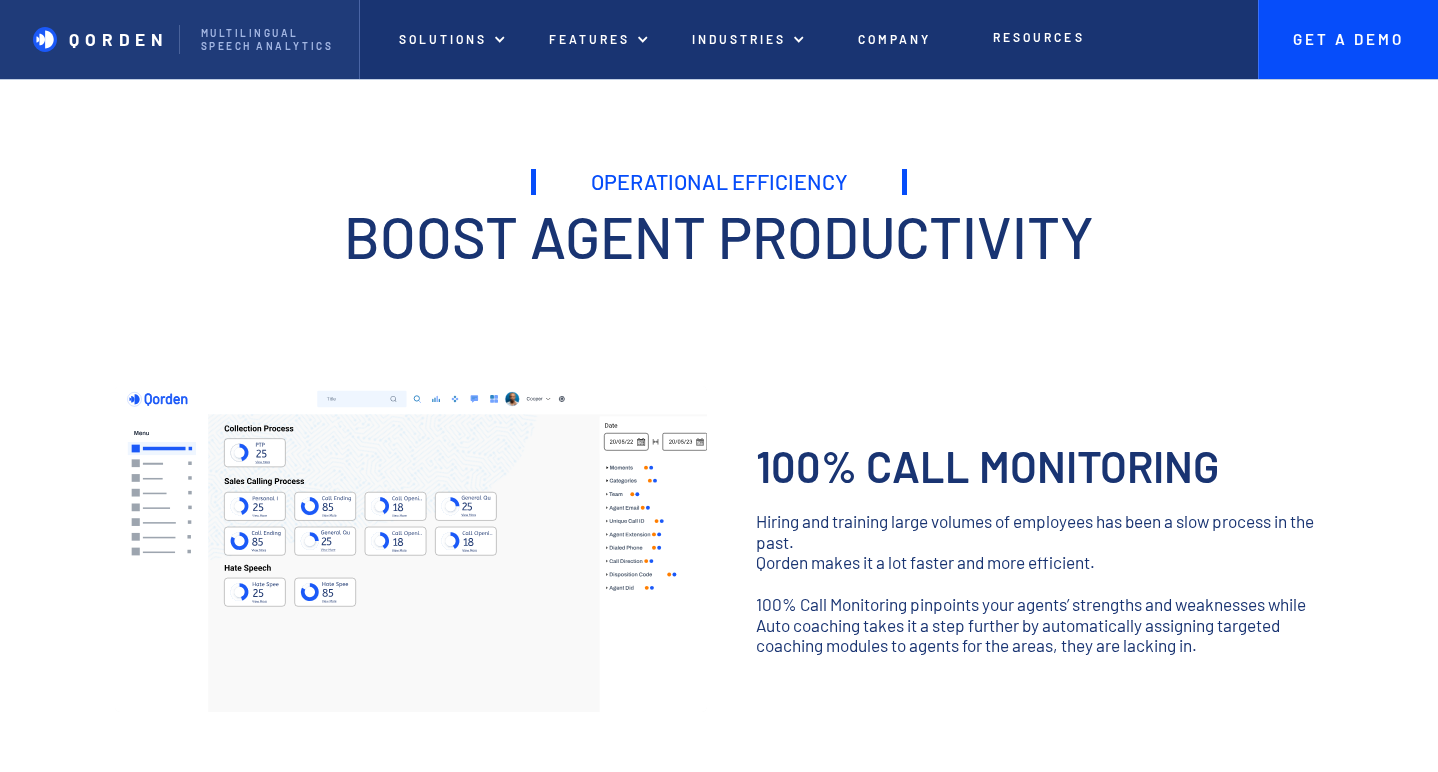 scroll, scrollTop: 0, scrollLeft: 0, axis: both 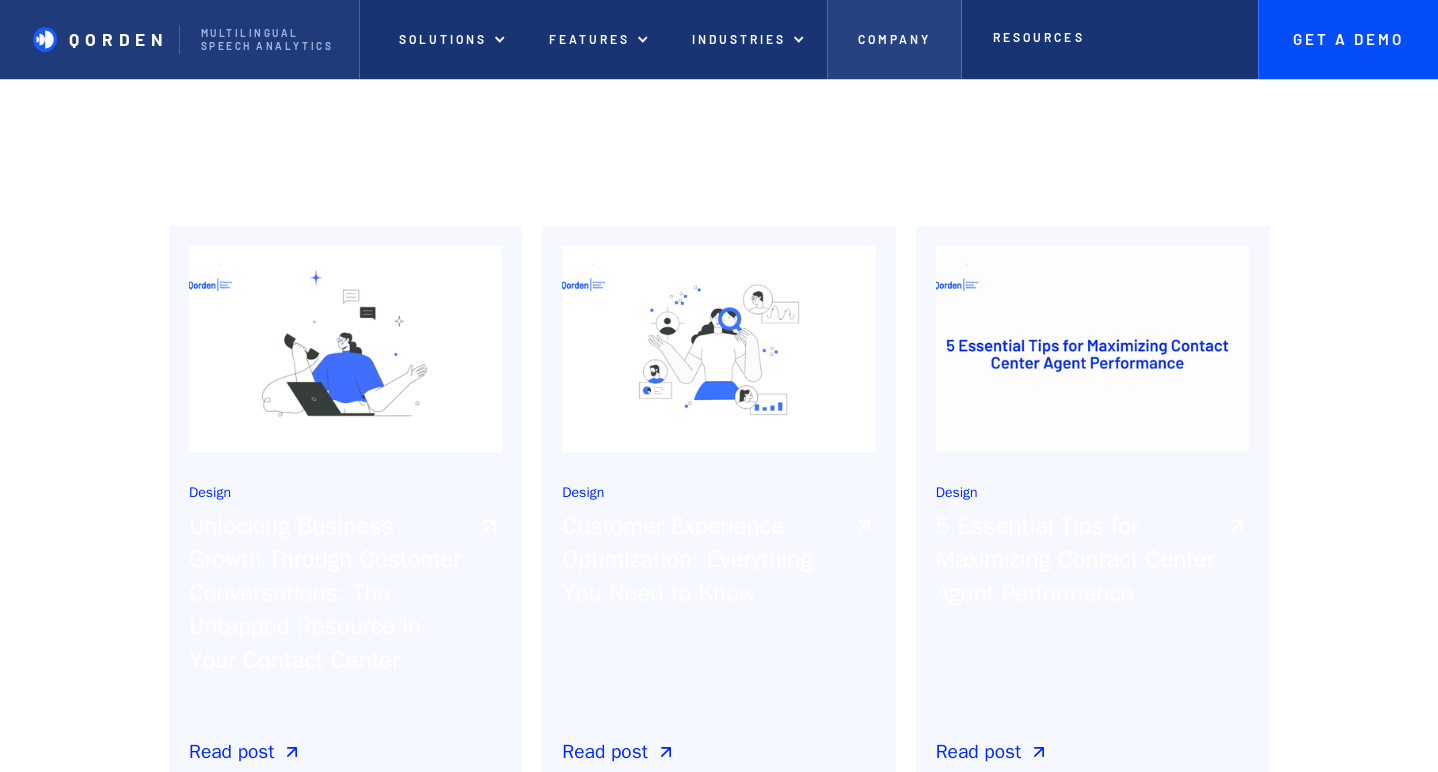 click on "Company" at bounding box center (895, 39) 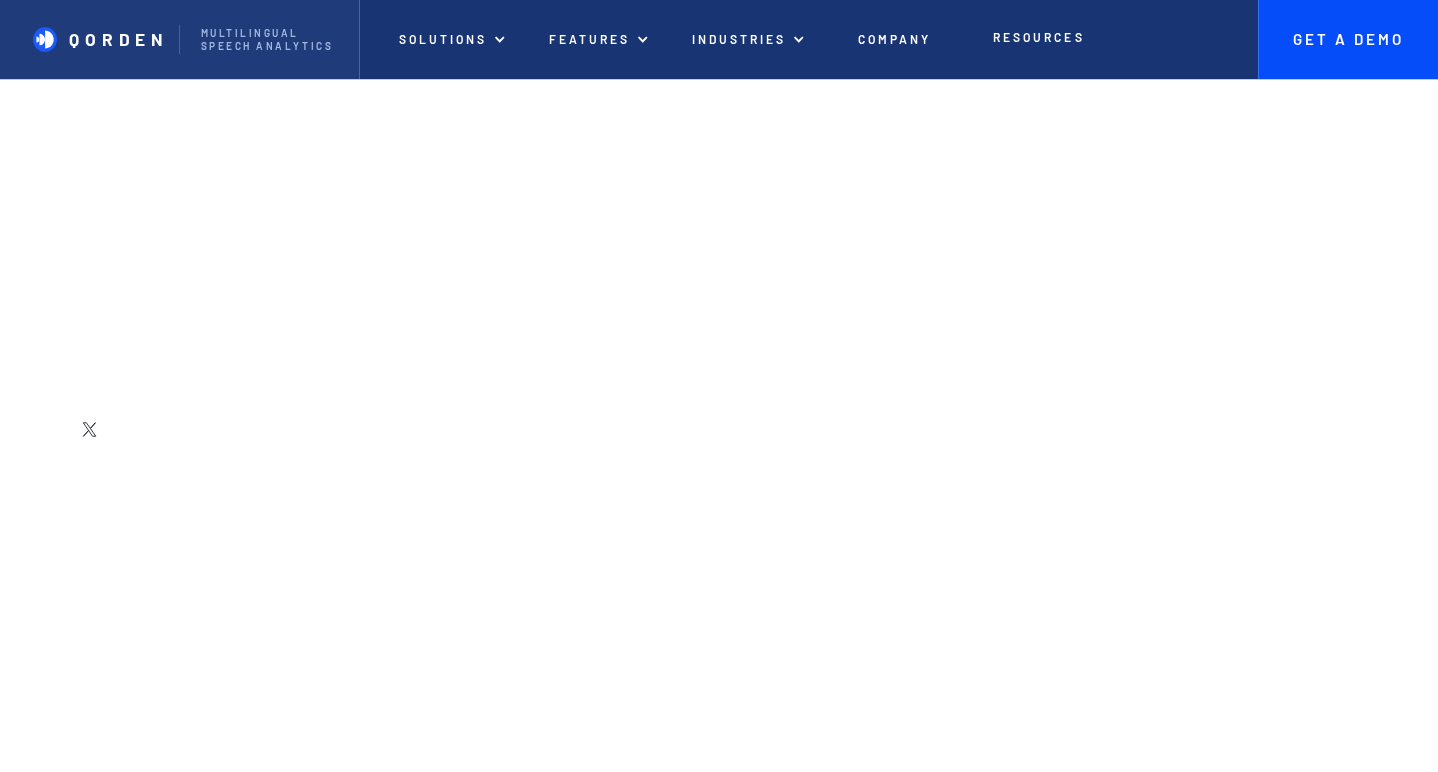 scroll, scrollTop: 0, scrollLeft: 0, axis: both 